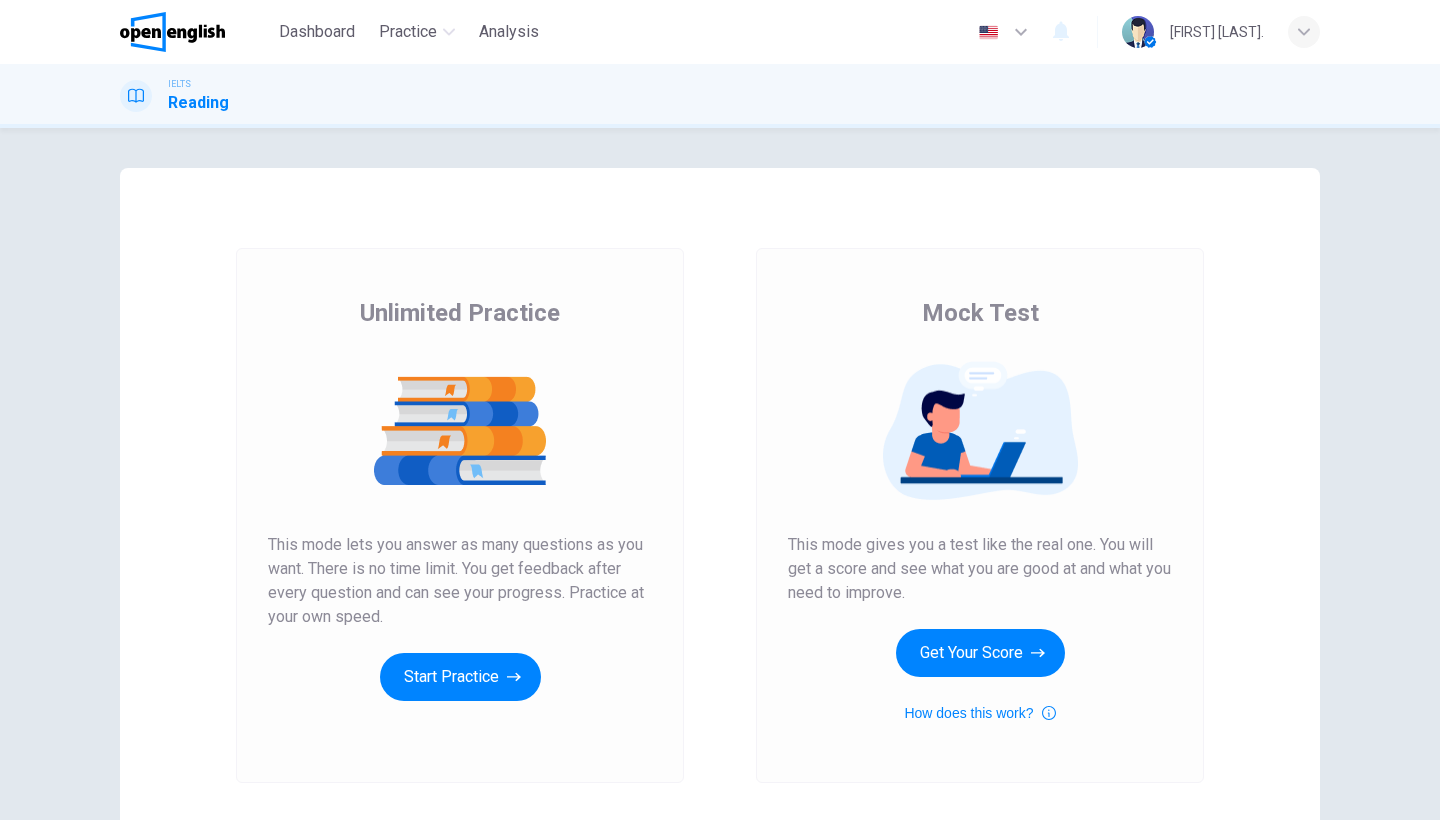 scroll, scrollTop: 0, scrollLeft: 0, axis: both 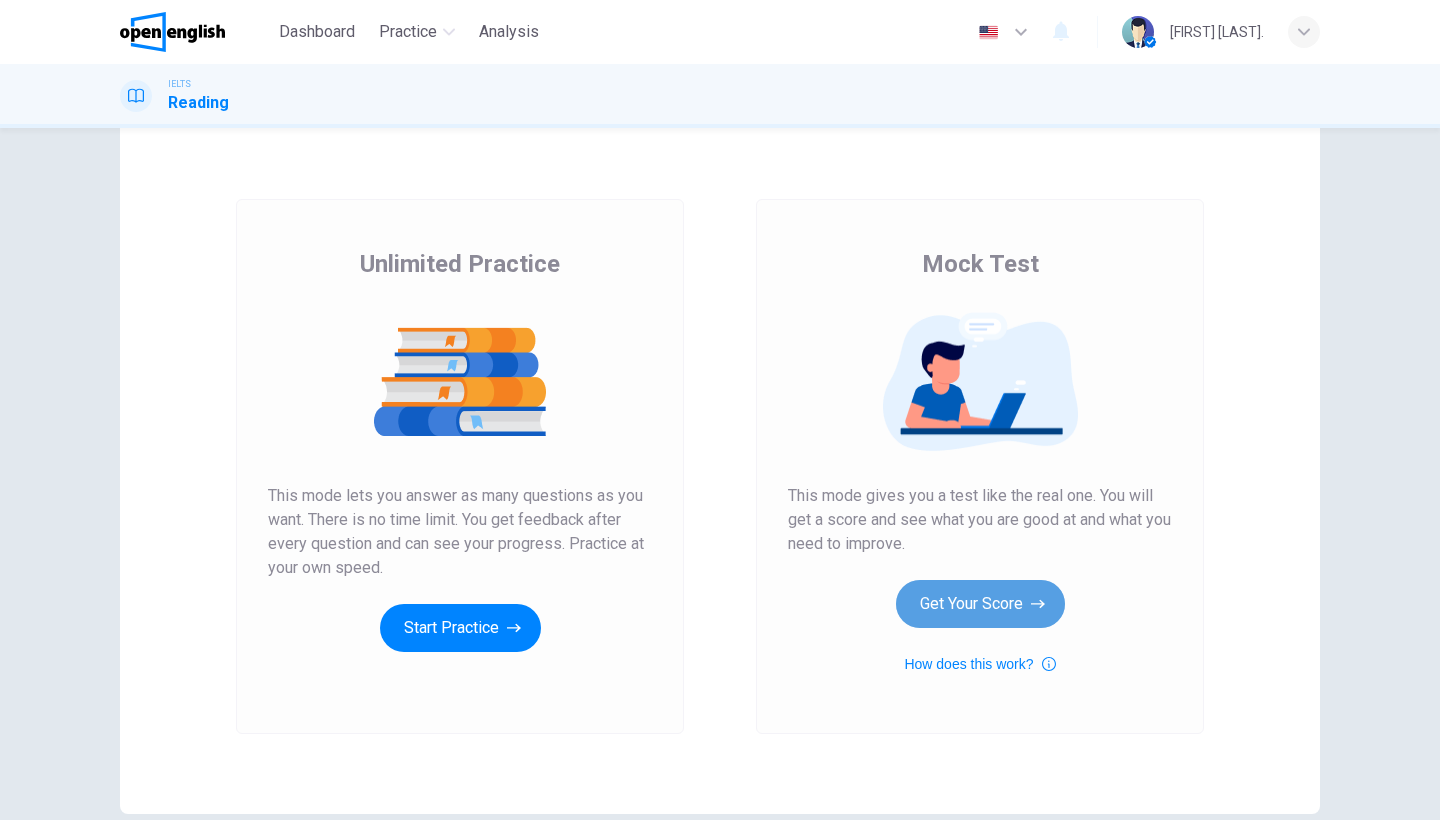 click on "Get Your Score" at bounding box center [460, 628] 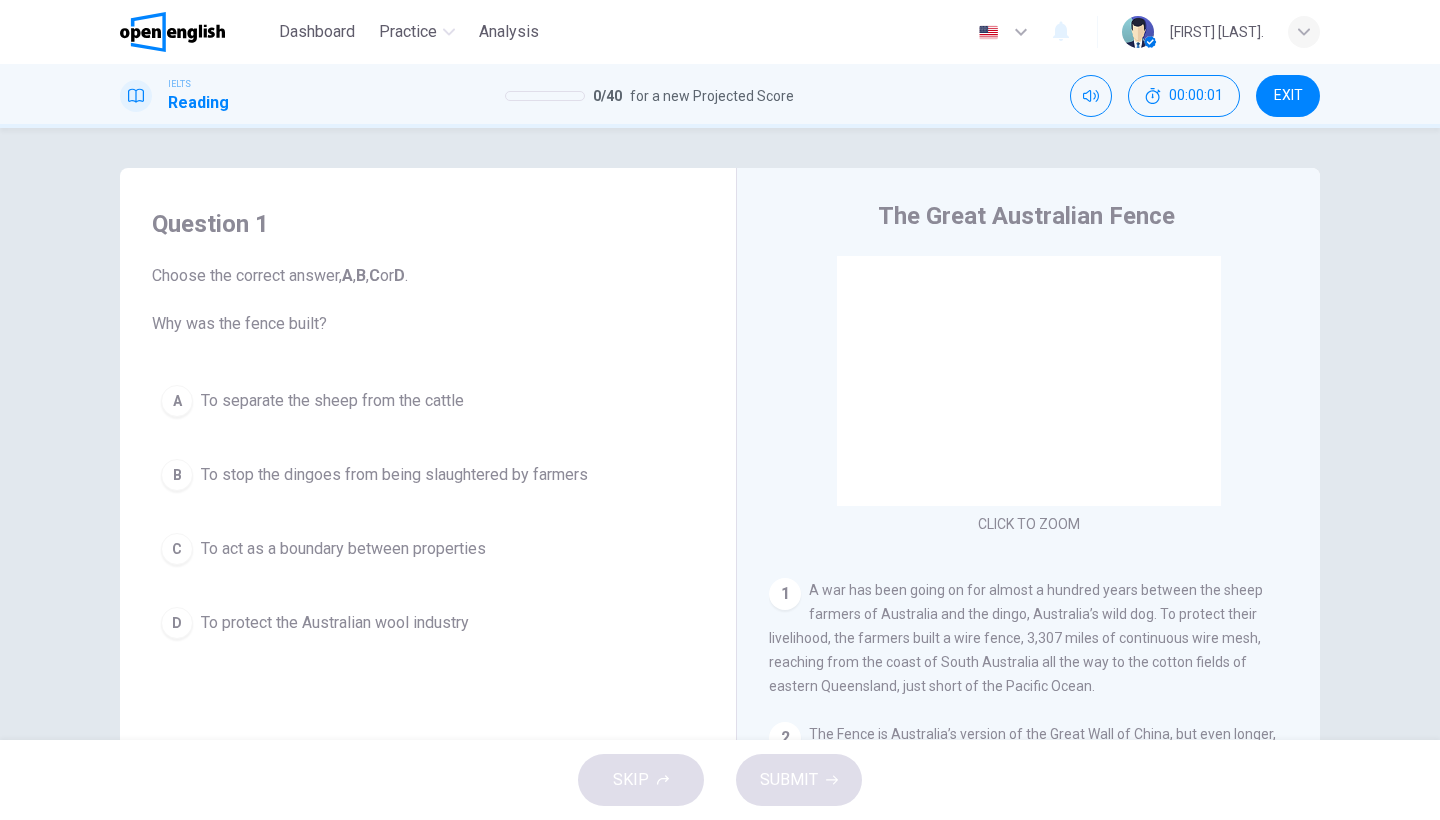scroll, scrollTop: 78, scrollLeft: 0, axis: vertical 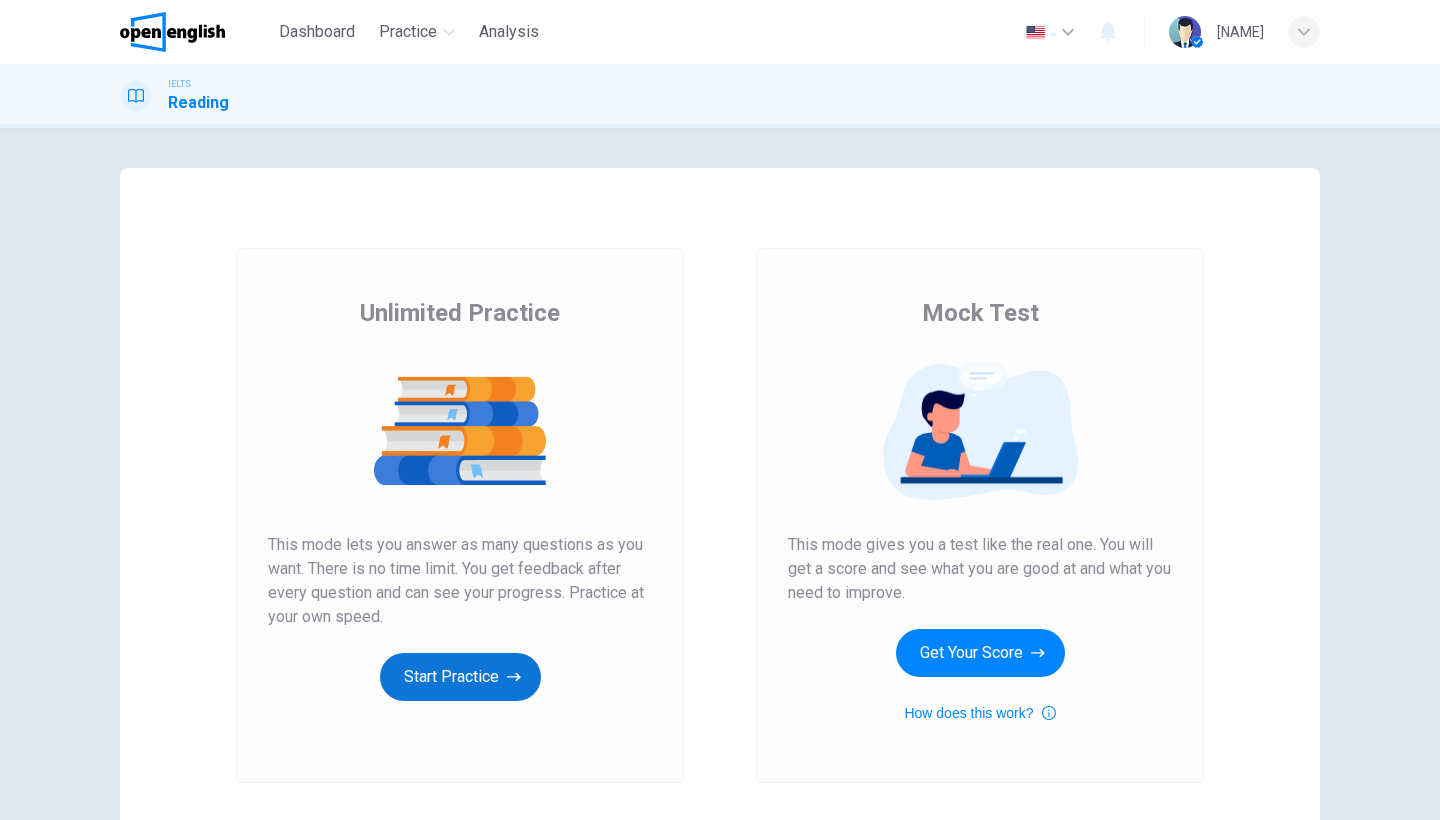 click on "Start Practice" at bounding box center (460, 677) 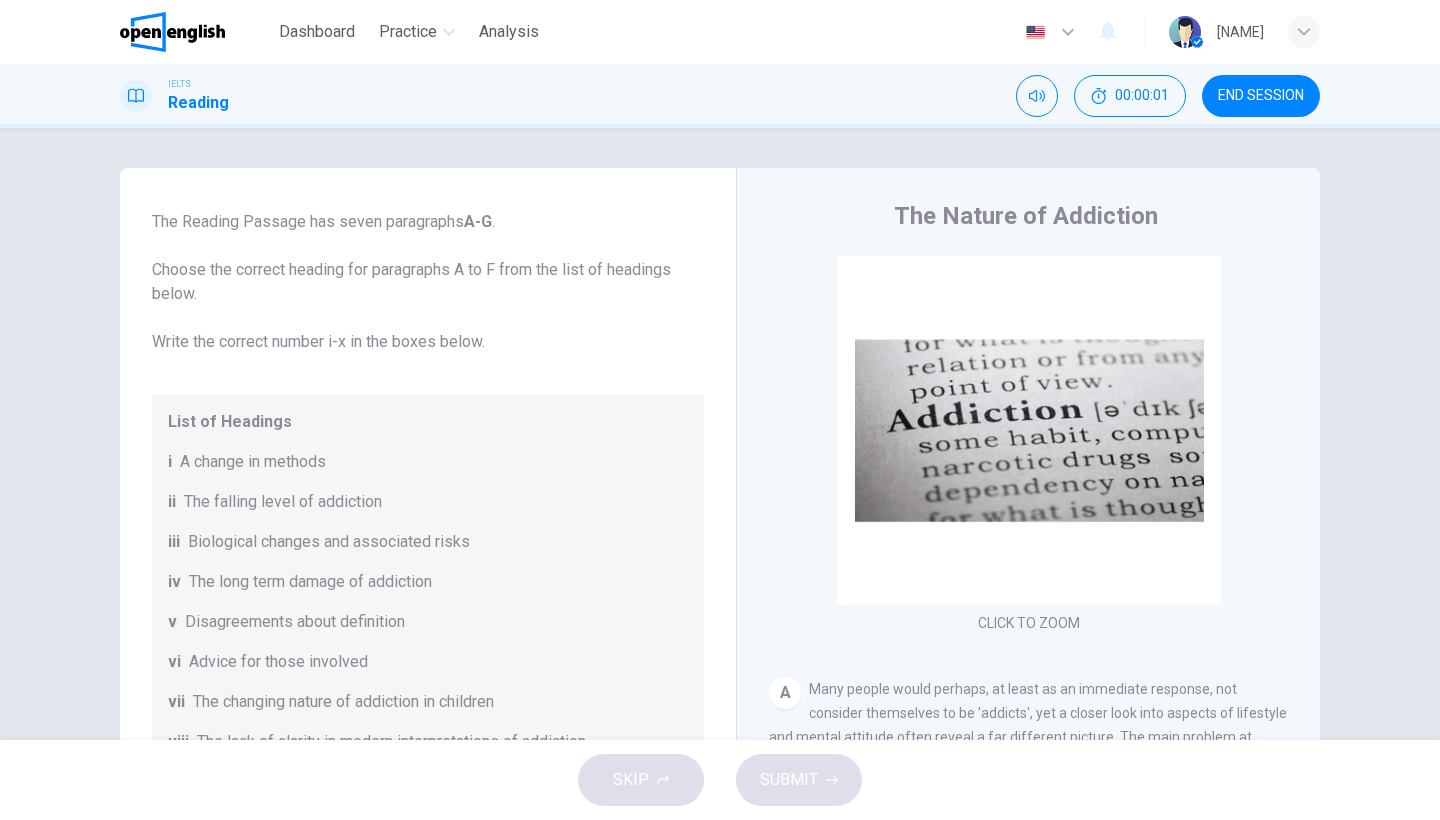 scroll, scrollTop: 84, scrollLeft: 0, axis: vertical 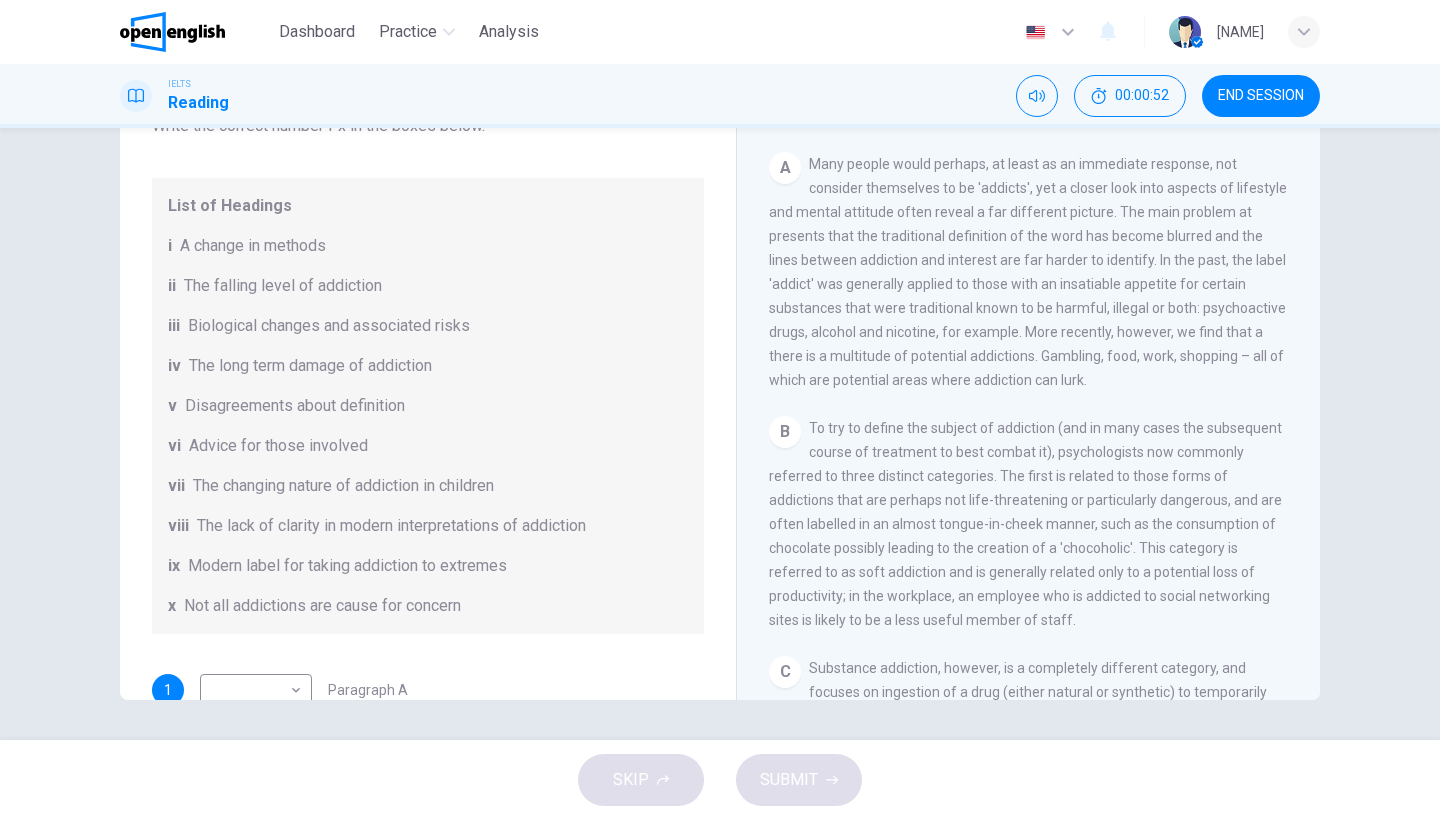 click on "To try to define the subject of addiction (and in many cases the subsequent course of treatment to best combat it), psychologists now commonly referred to three distinct categories. The first is related to those forms of addictions that are perhaps not life-threatening or particularly dangerous, and are often labelled in an almost tongue-in-cheek manner, such as the consumption of chocolate possibly leading to the creation of a 'chocoholic'. This category is referred to as soft addiction and is generally related only to a potential loss of productivity; in the workplace, an employee who is addicted to social networking sites is likely to be a less useful member of staff." at bounding box center [1028, 272] 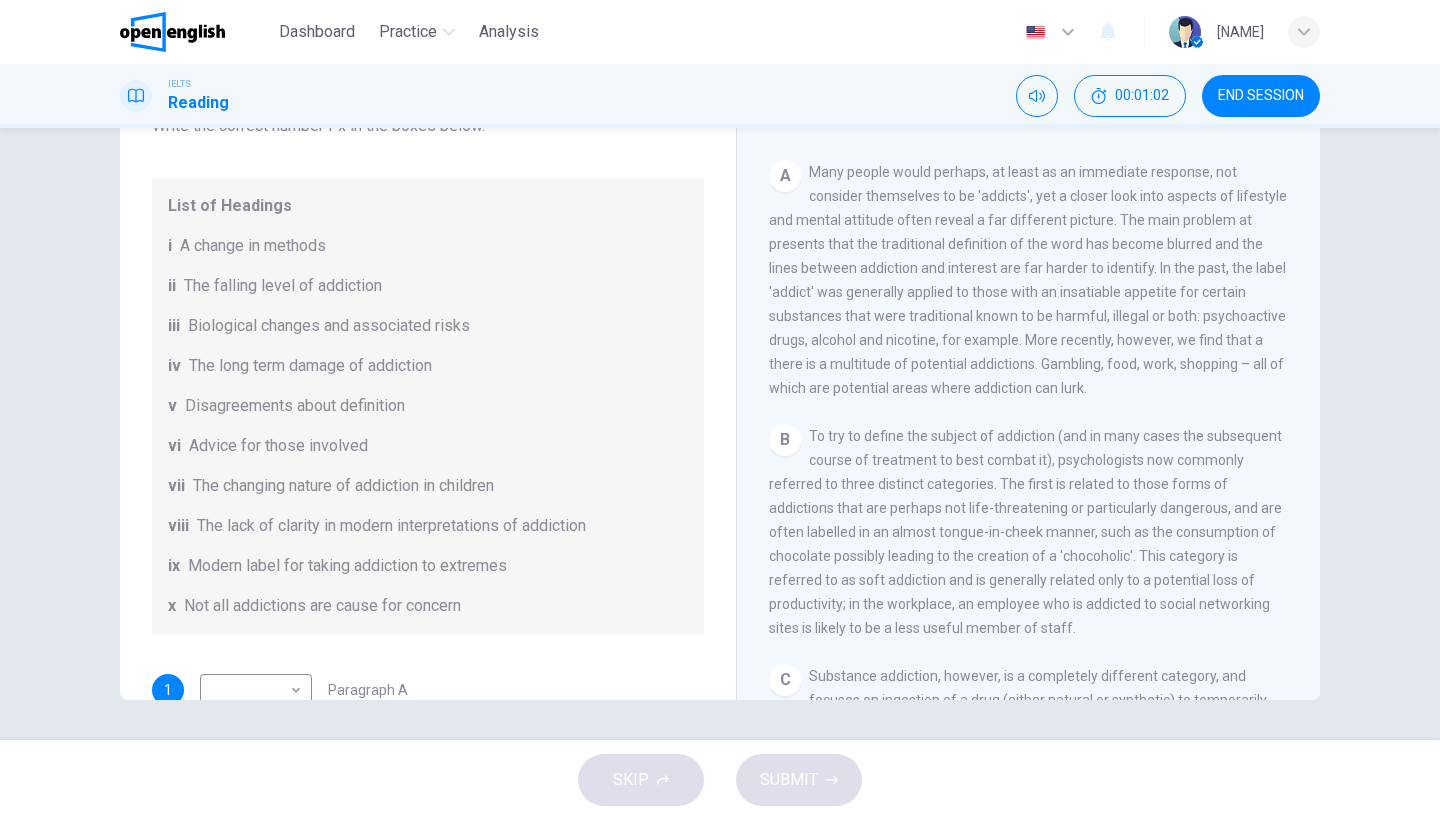 scroll, scrollTop: 355, scrollLeft: 0, axis: vertical 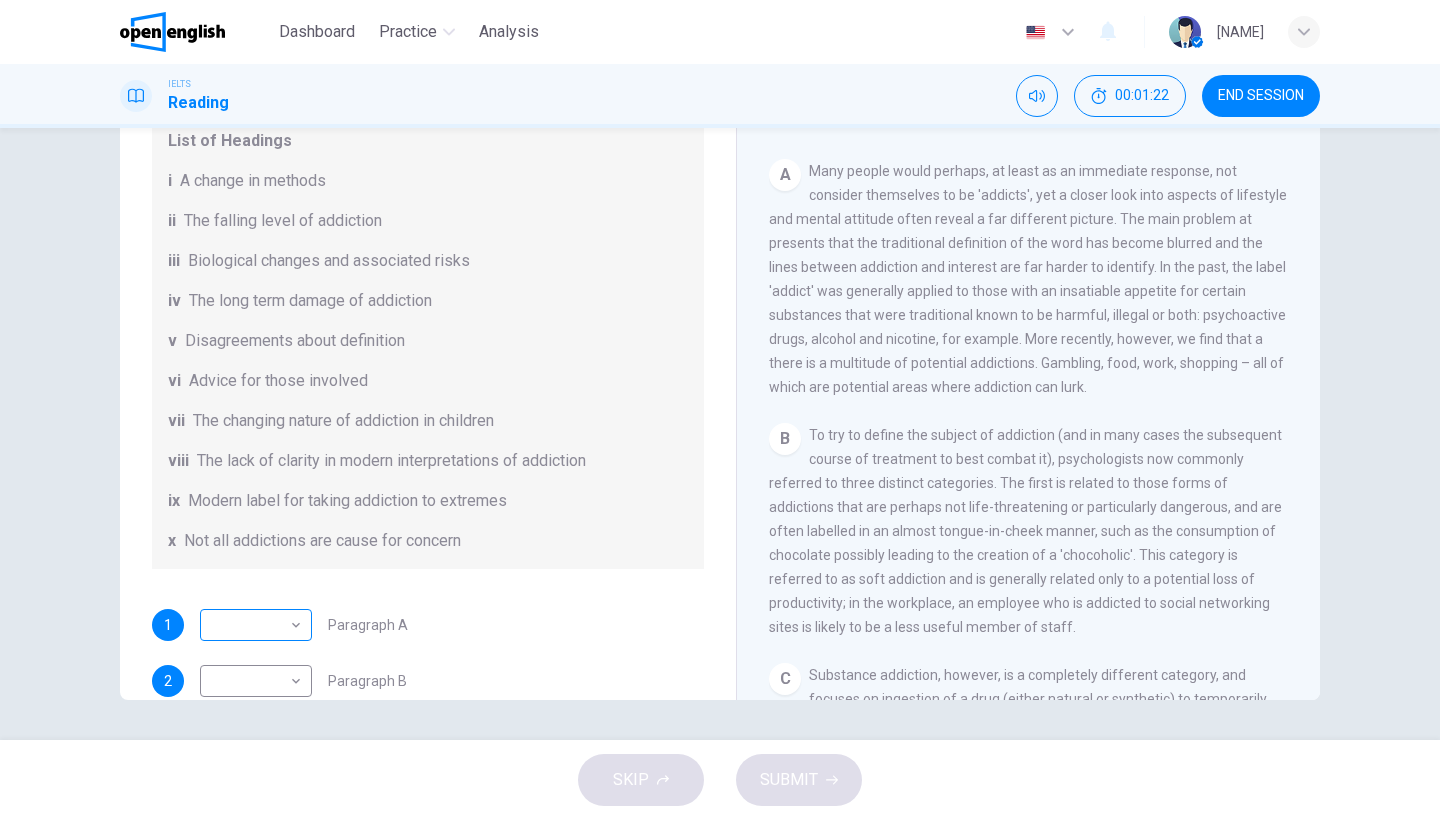 click on "A change in methods
Choose the correct heading for paragraphs A to F from the list of headings
below.
Write the correct number i-x in the boxes below.
This site uses cookies, as explained in our  Privacy Policy . If you agree to the use of cookies, please click the Accept button and continue to browse our site.   Privacy Policy Accept Dashboard Practice Analysis English ** ​ Nisanur Y. IELTS Reading 00:01:22 END SESSION Questions 1 - 6 The Reading Passage has seven paragraphs  A-G .
Choose the correct heading for paragraphs A to F from the list of headings
below.
Write the correct number i-x in the boxes below. List of Headings i A change in methods ii The falling level of addiction iii Biological changes and associated risks iv The long term damage of addiction v Disagreements about definition vi Advice for those involved vii The changing nature of addiction in children viii The lack of clarity in modern interpretations of addiction ix Modern label for taking addiction to extremes x Not all addictions are cause for concern 1 ​ ​ Paragraph A 2 ​ ​ Paragraph B 3 ​ ​ Paragraph C 4 ​ ​ Paragraph D 5 ​ ​ Paragraph E 6 ​ ​ Paragraph F" at bounding box center (720, 410) 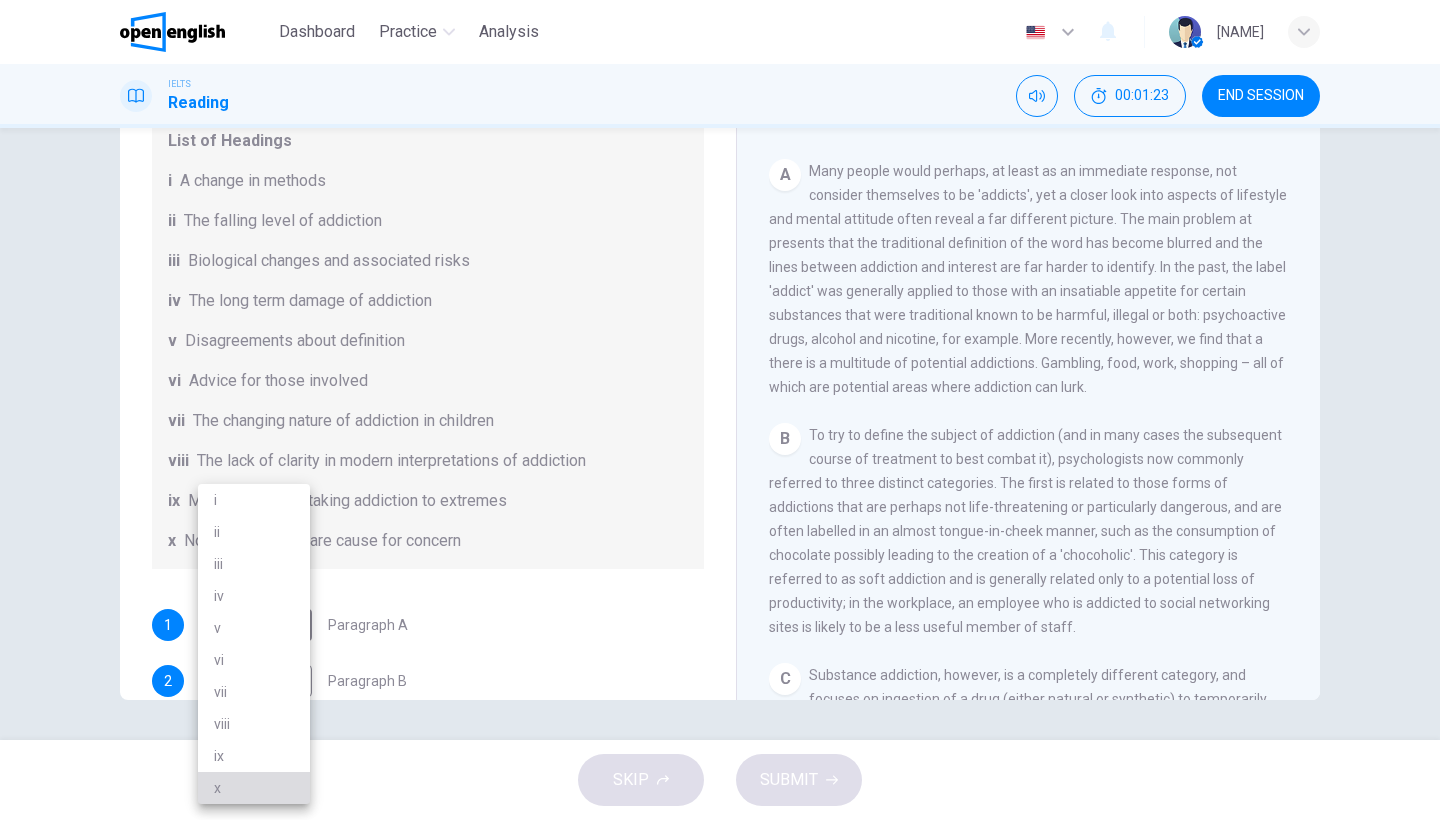 click on "x" at bounding box center (254, 788) 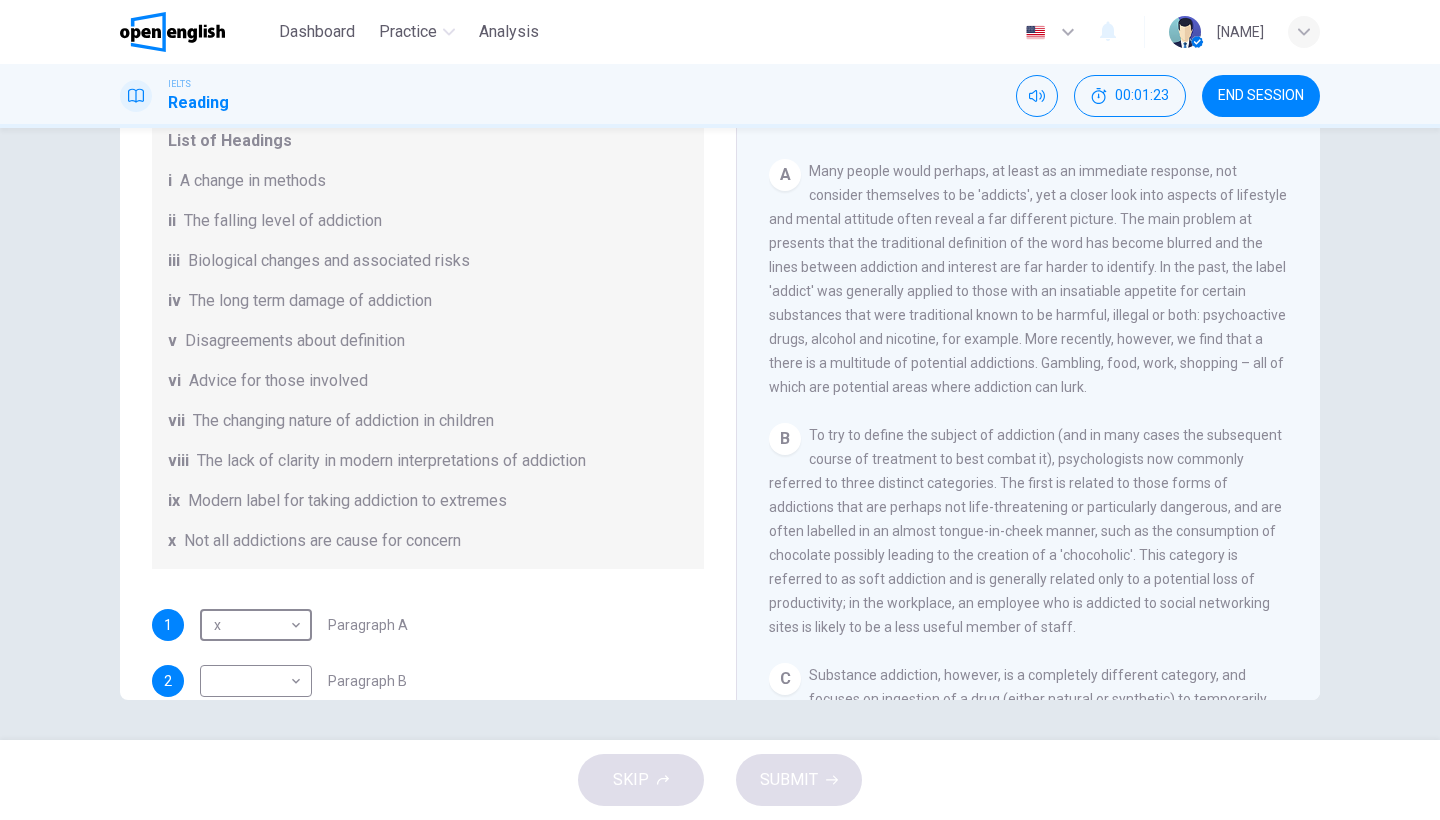 click on "1 x * ​ Paragraph A" at bounding box center [428, 625] 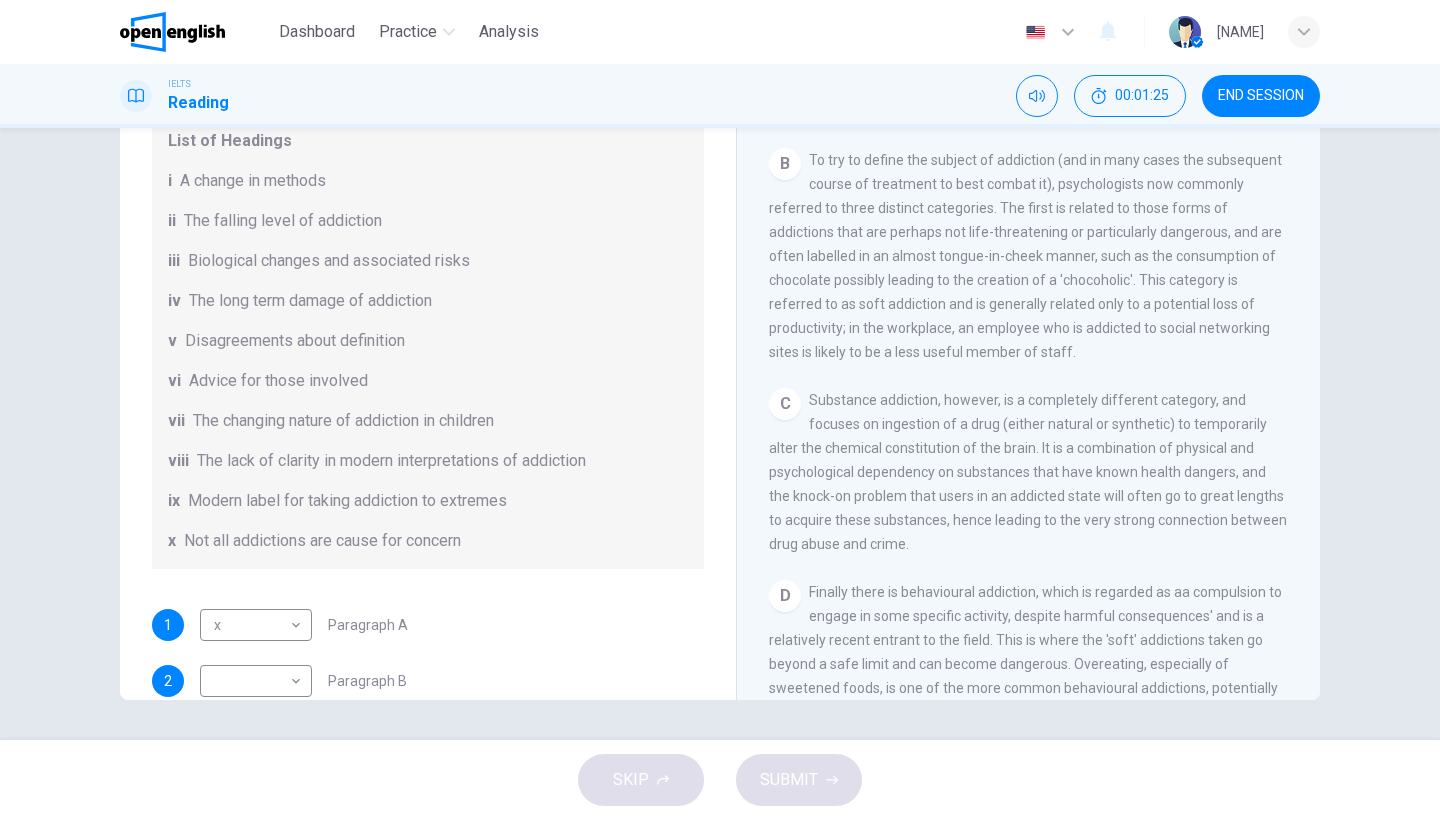scroll, scrollTop: 635, scrollLeft: 0, axis: vertical 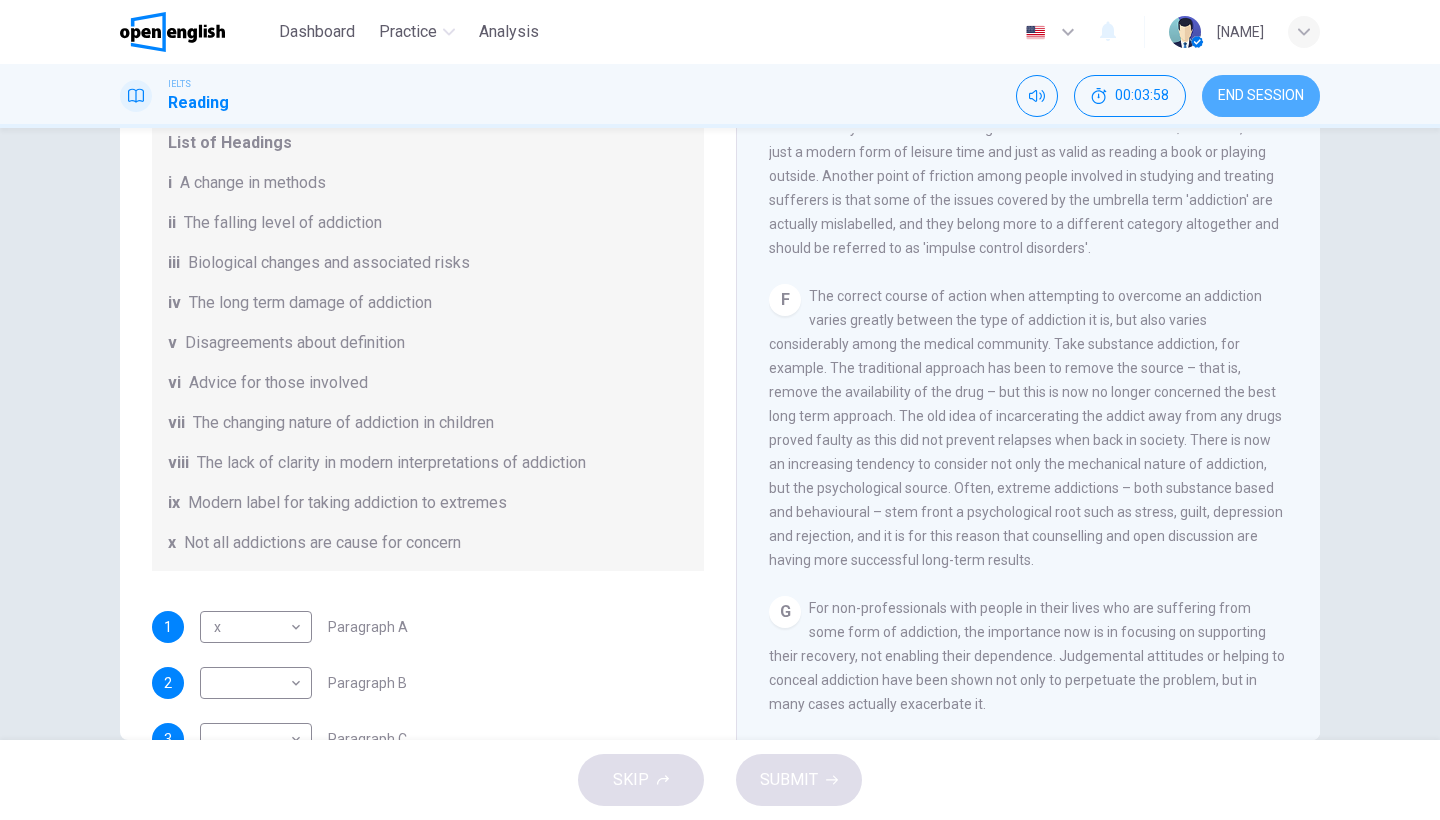 click on "END SESSION" at bounding box center [1261, 96] 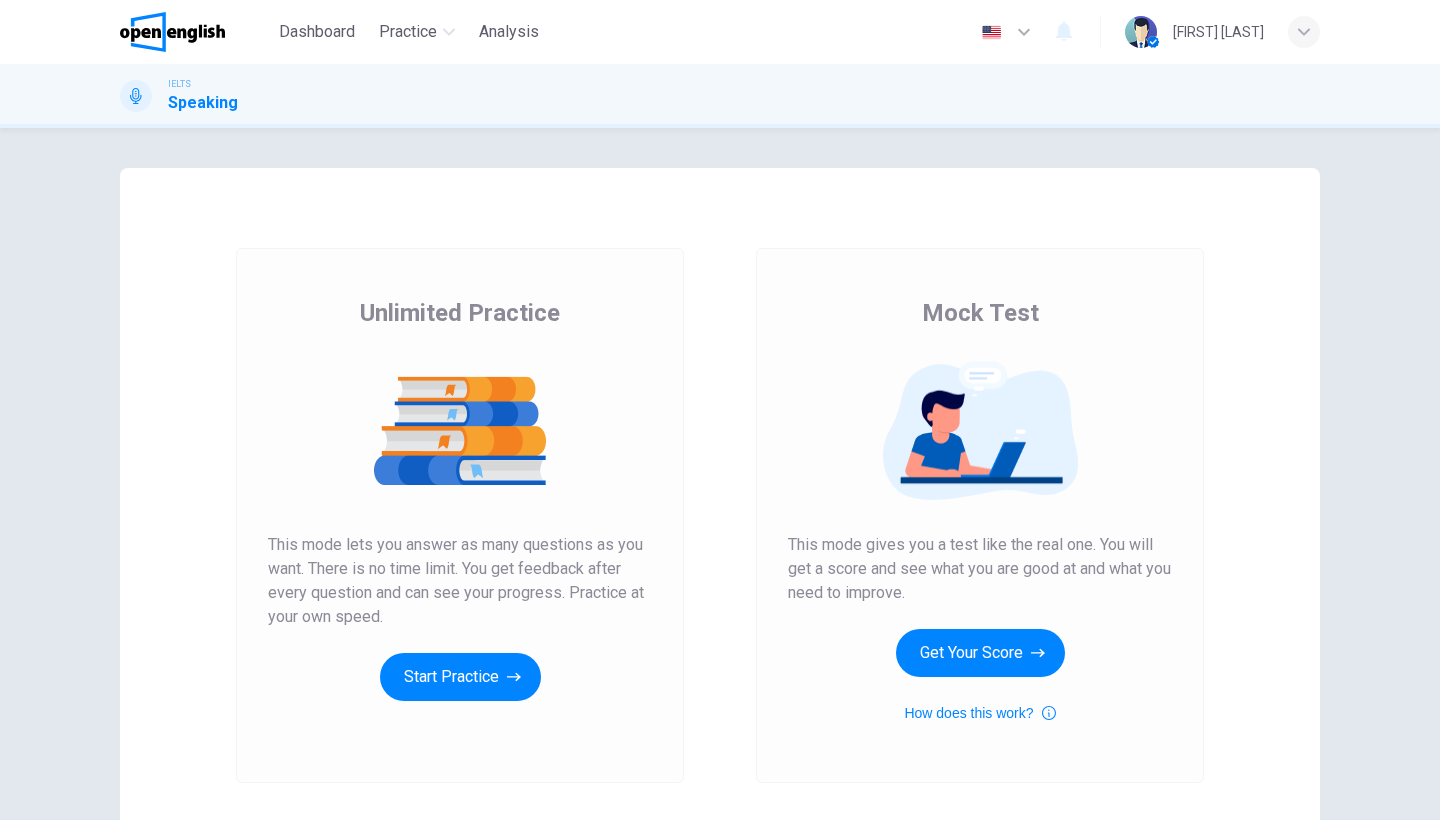 scroll, scrollTop: 0, scrollLeft: 0, axis: both 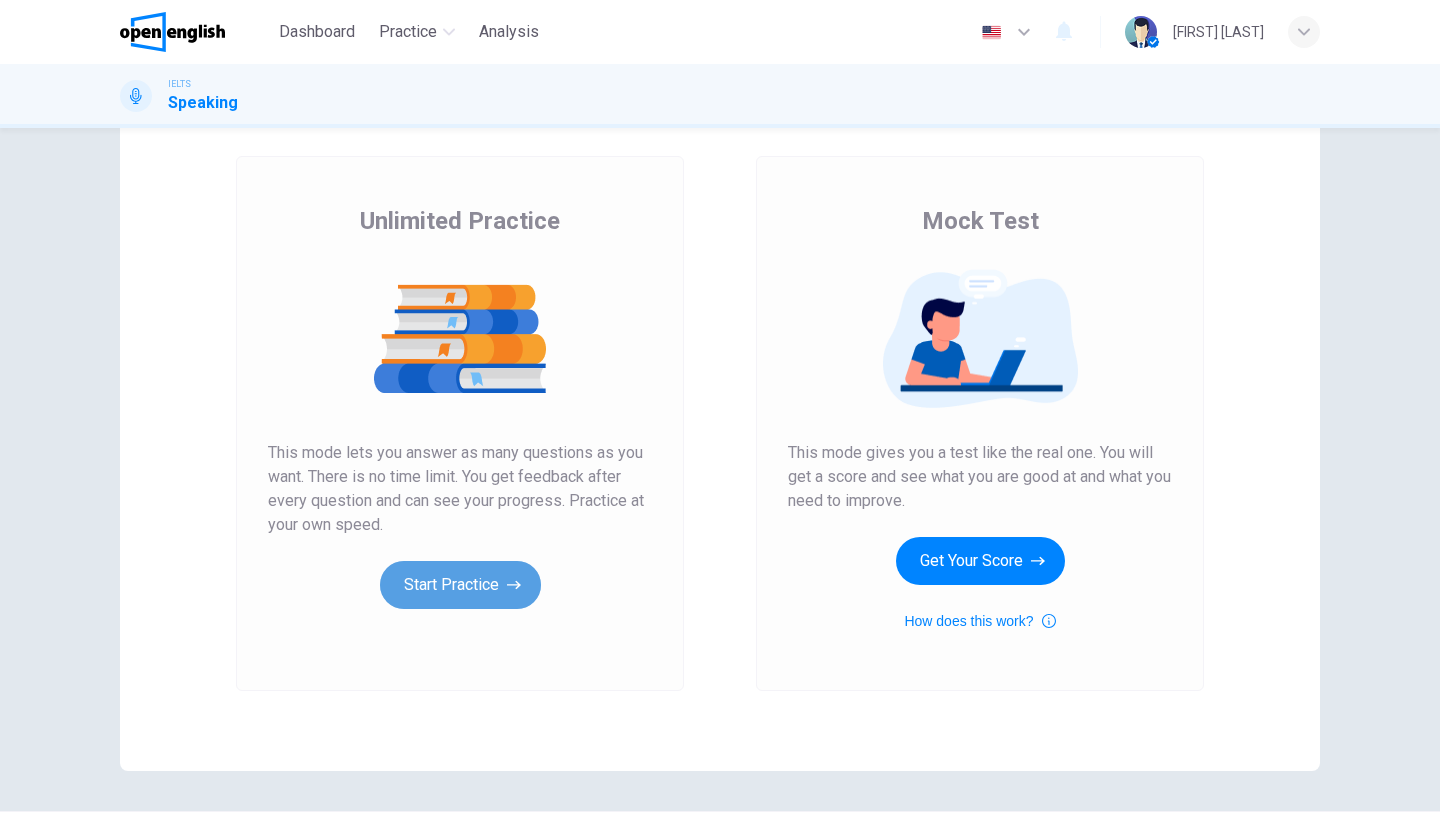 click on "Start Practice" at bounding box center (460, 585) 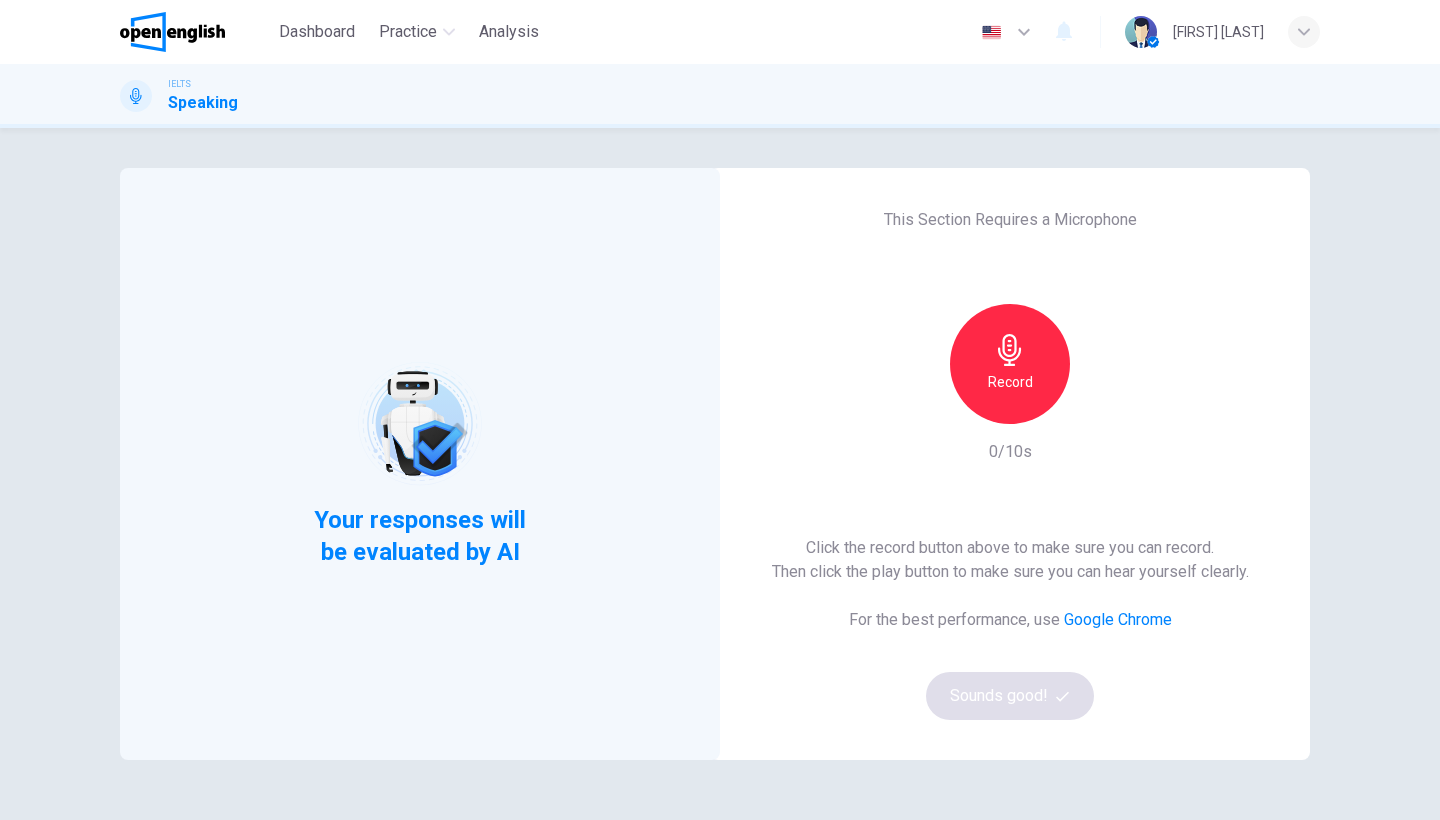 click at bounding box center [1010, 350] 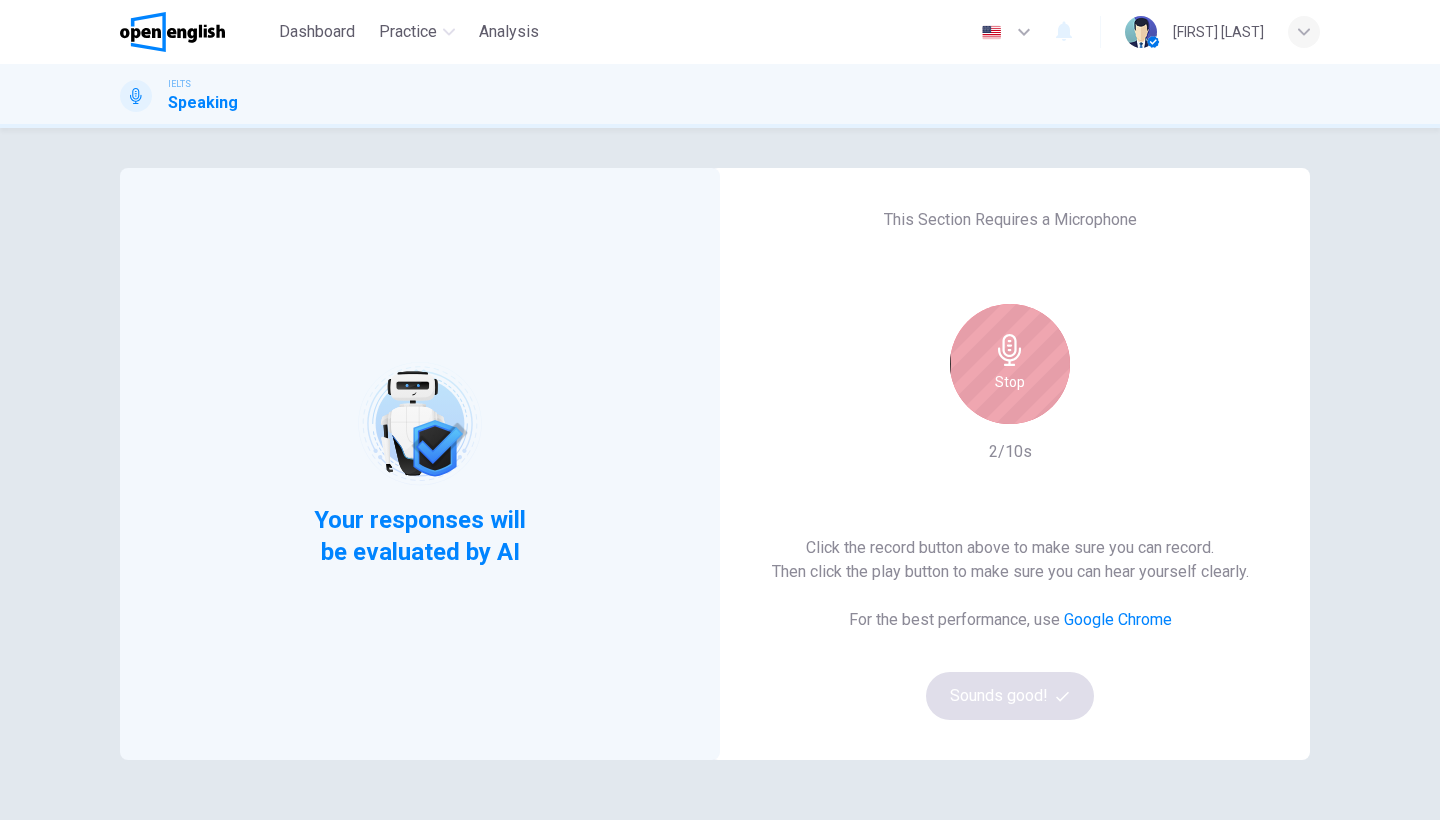 click on "Stop" at bounding box center [1010, 364] 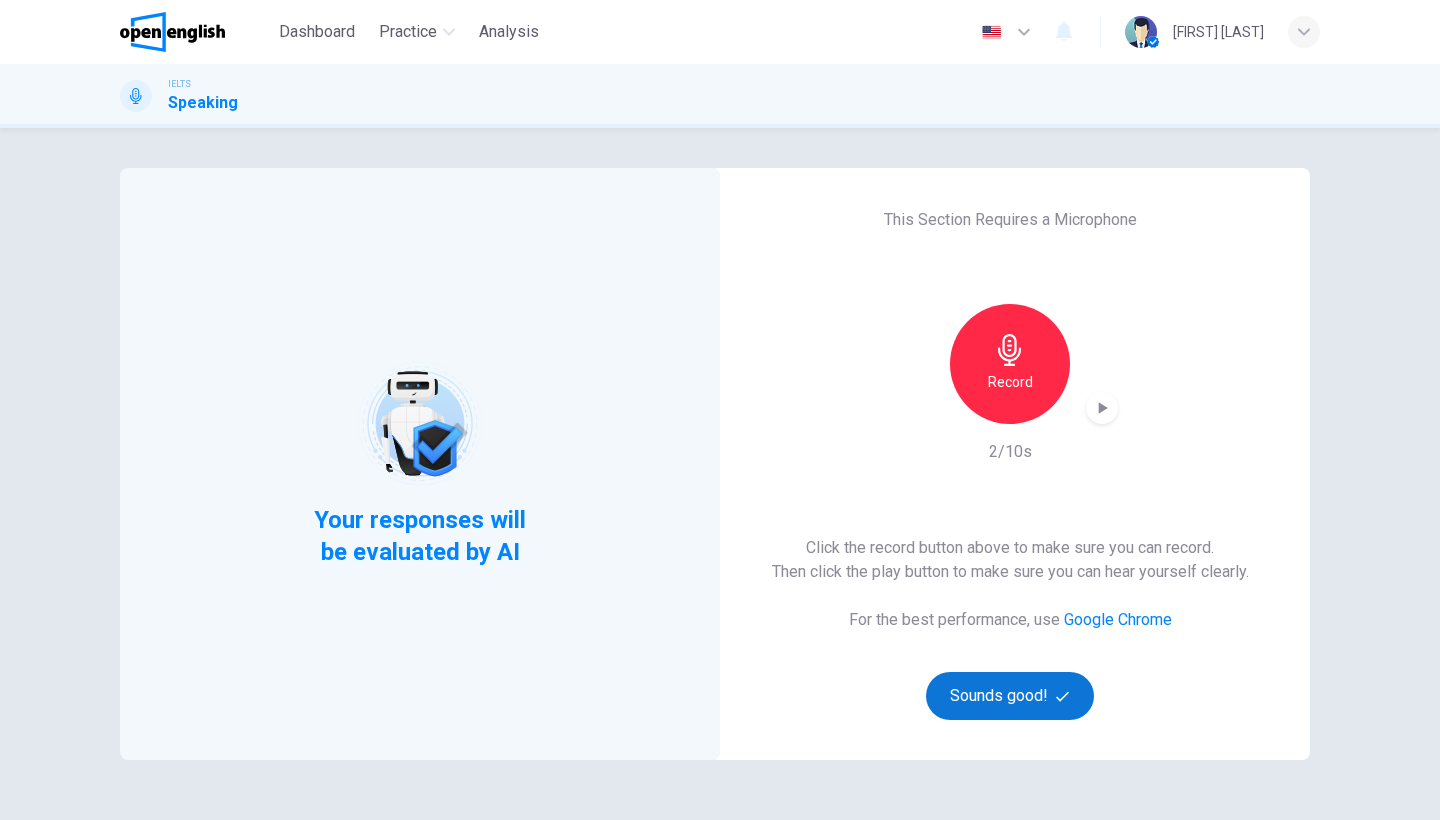 click on "Sounds good!" at bounding box center (1010, 696) 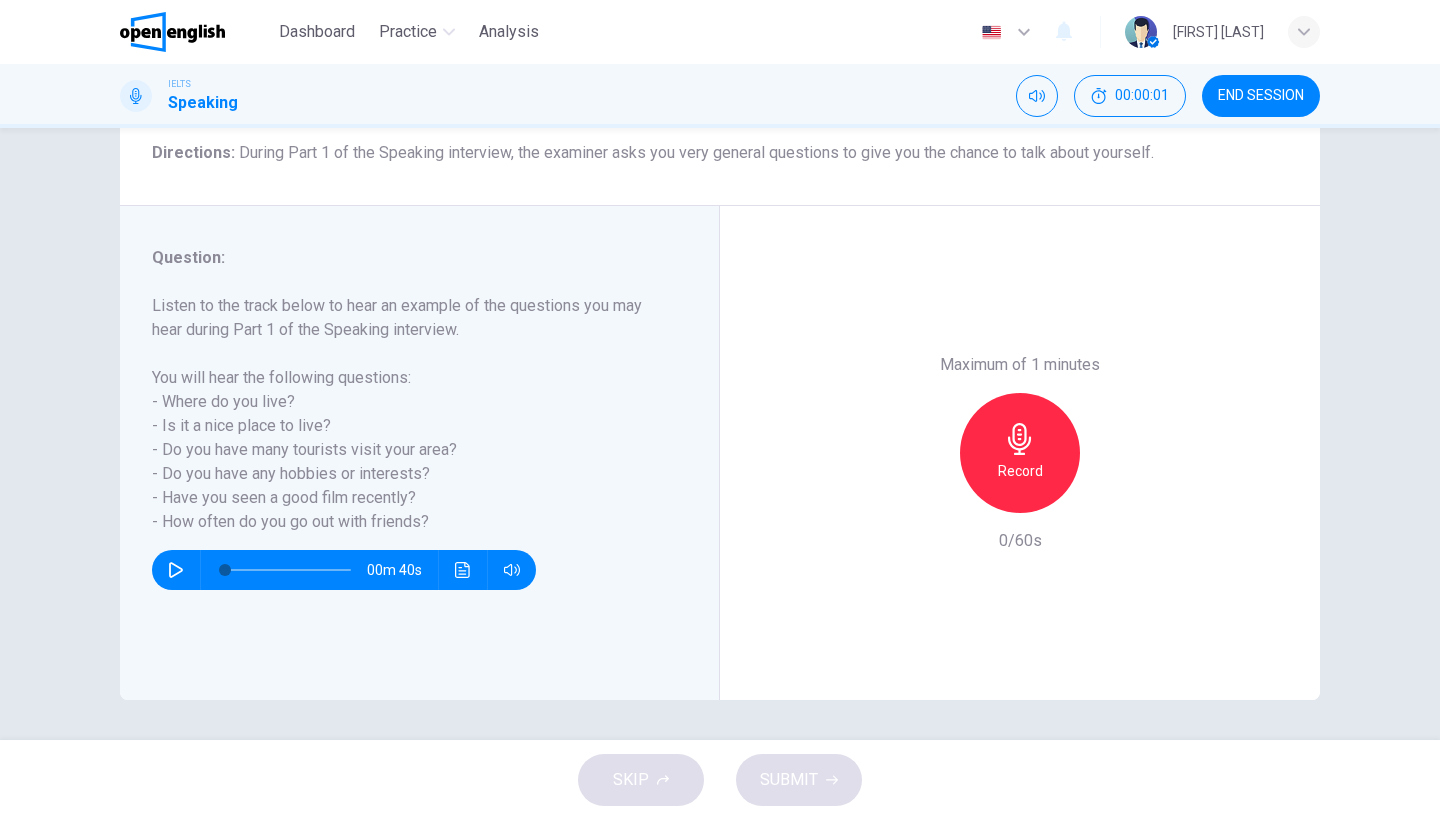 scroll, scrollTop: 163, scrollLeft: 0, axis: vertical 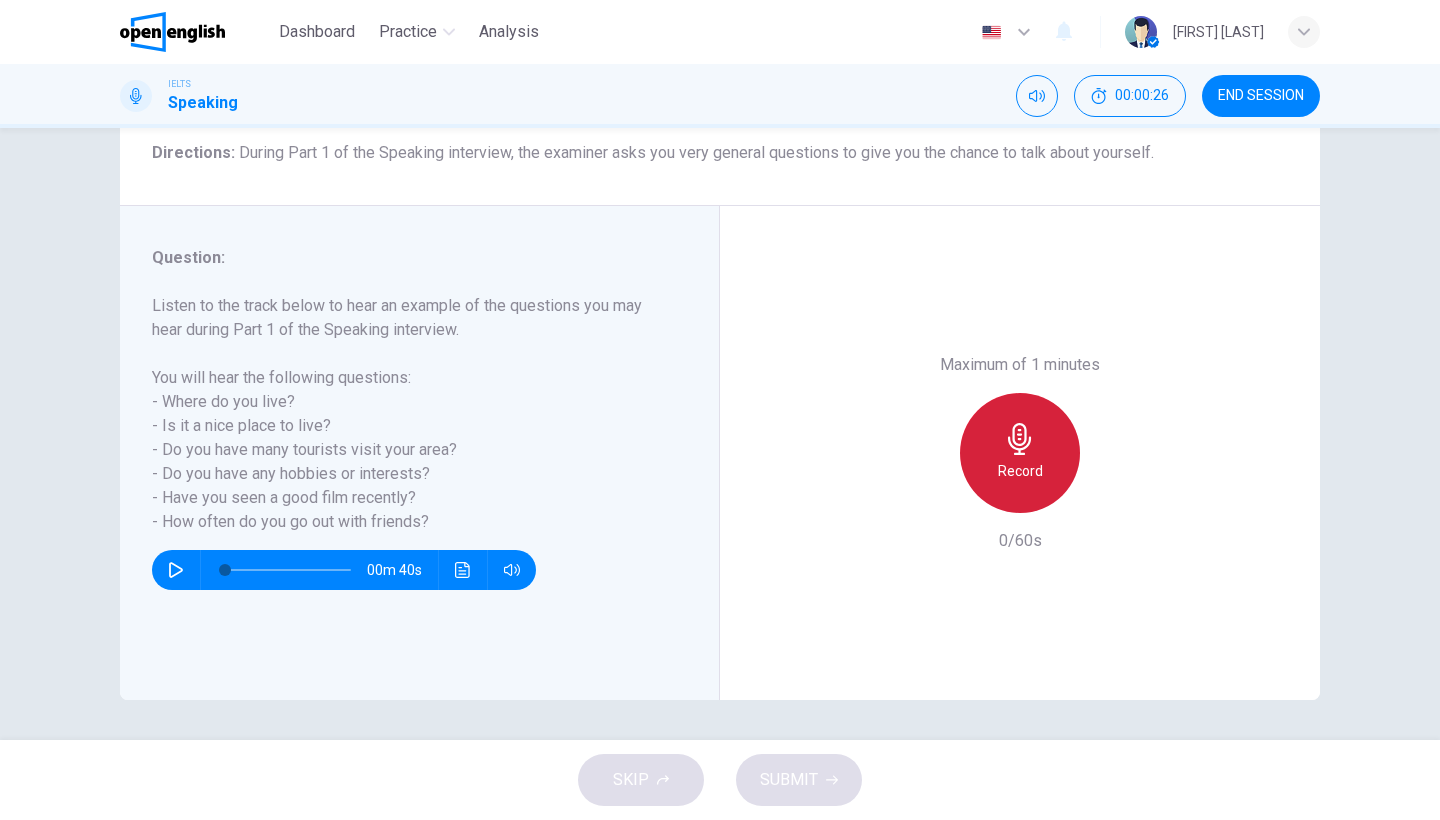 click on "Record" at bounding box center [1020, 453] 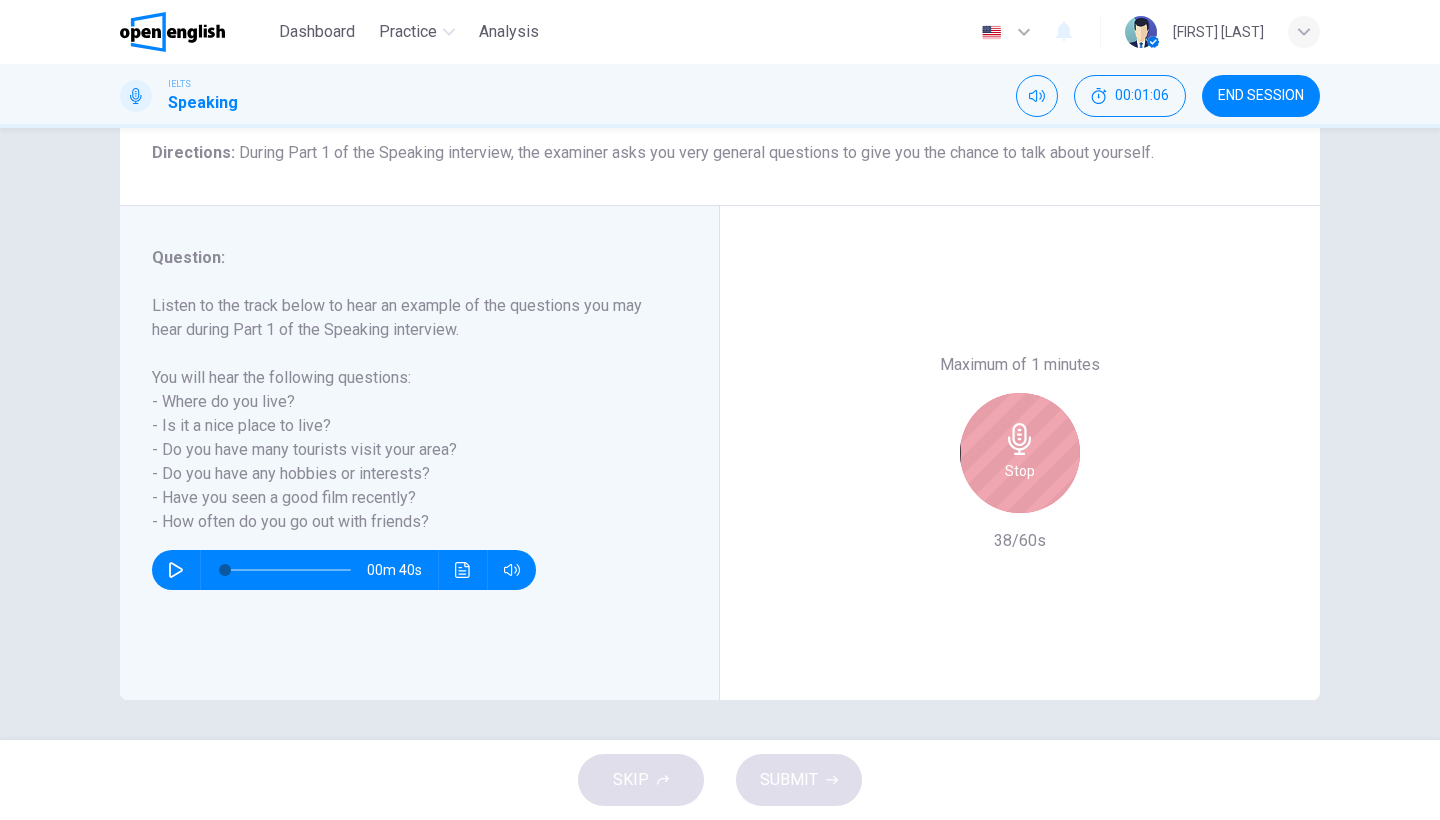 click on "Stop" at bounding box center [1020, 453] 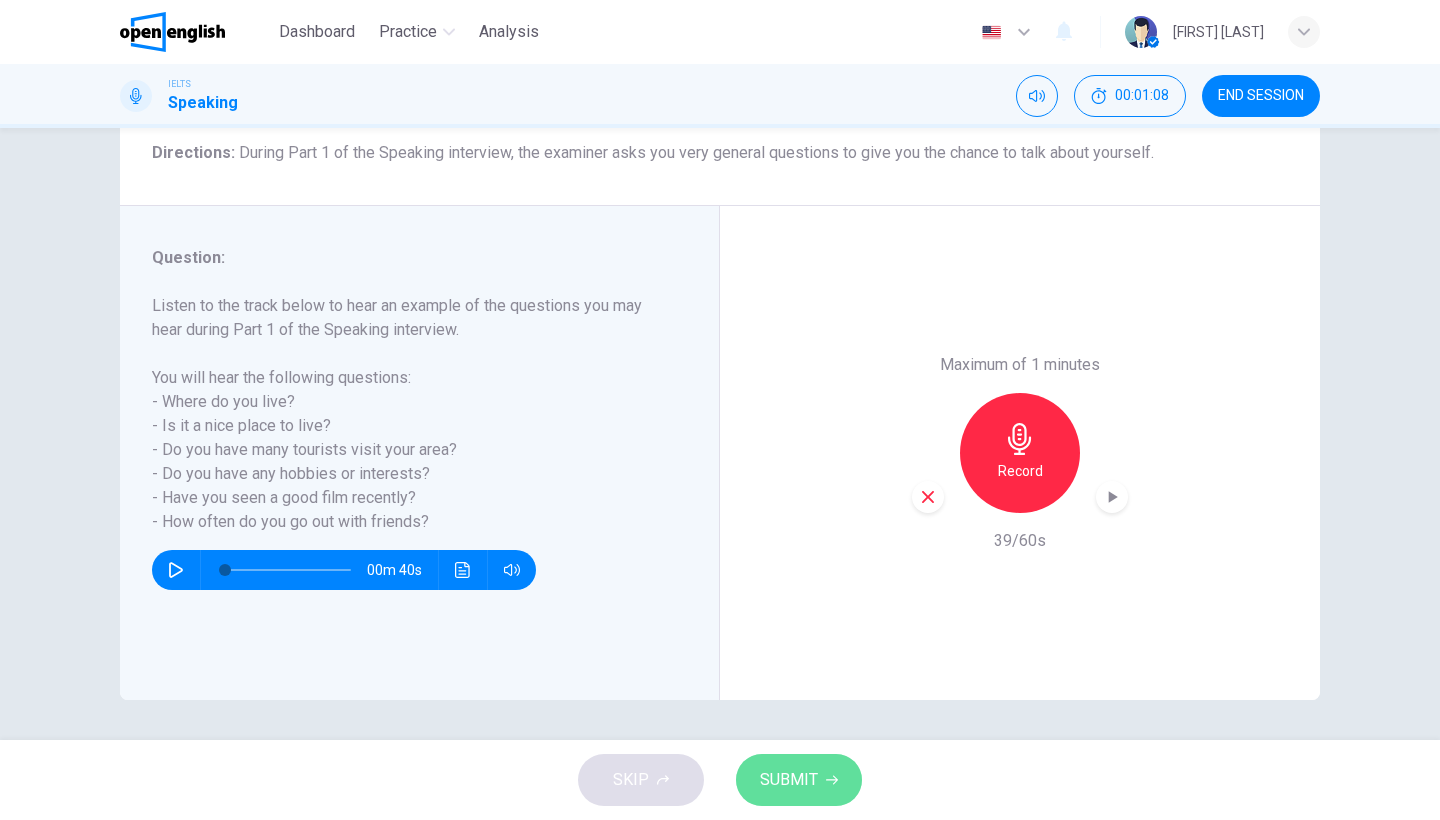 click on "SUBMIT" at bounding box center [789, 780] 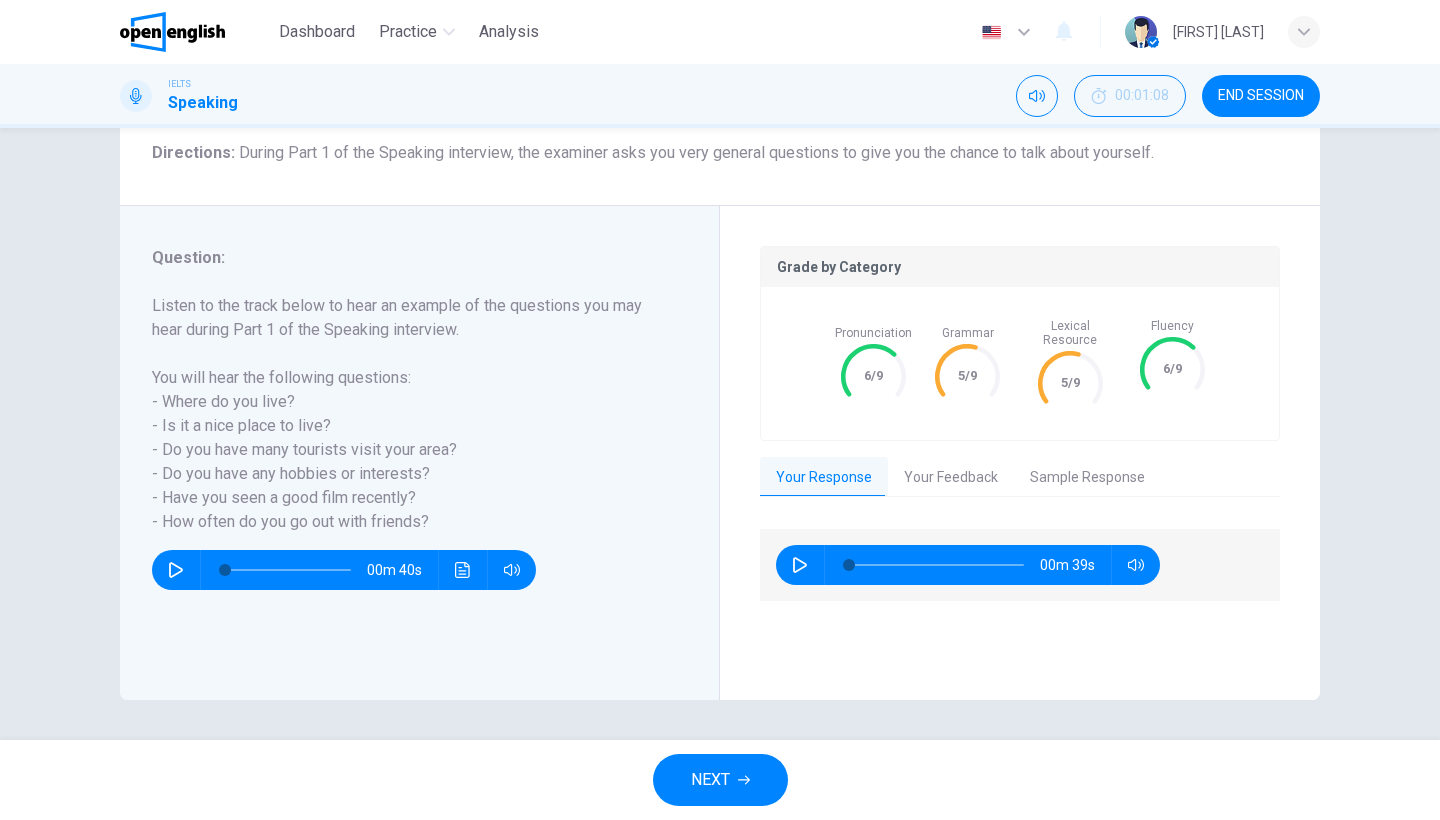 drag, startPoint x: 1020, startPoint y: 323, endPoint x: 1109, endPoint y: 323, distance: 89 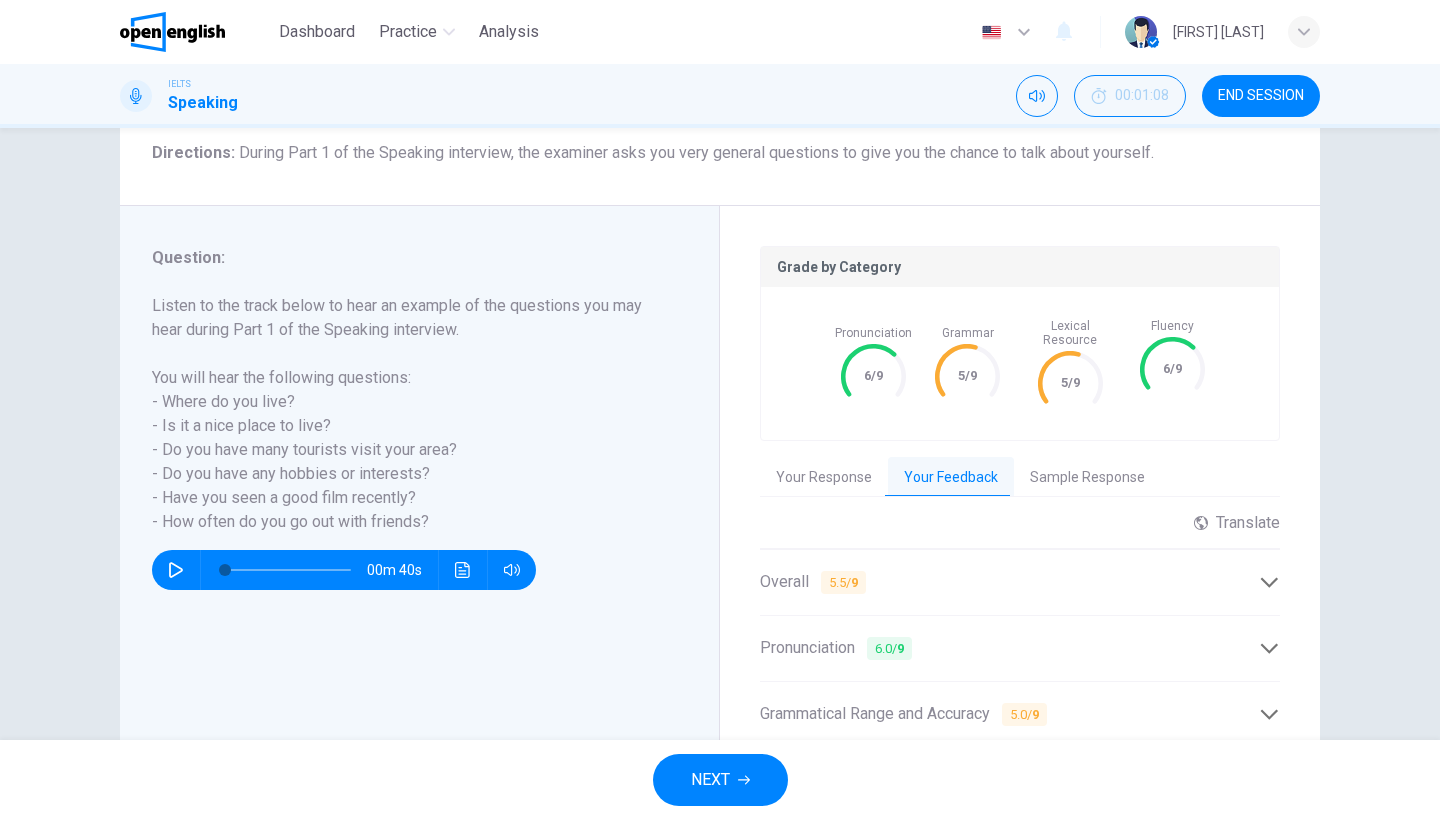 click on "Sample Response" at bounding box center (1087, 478) 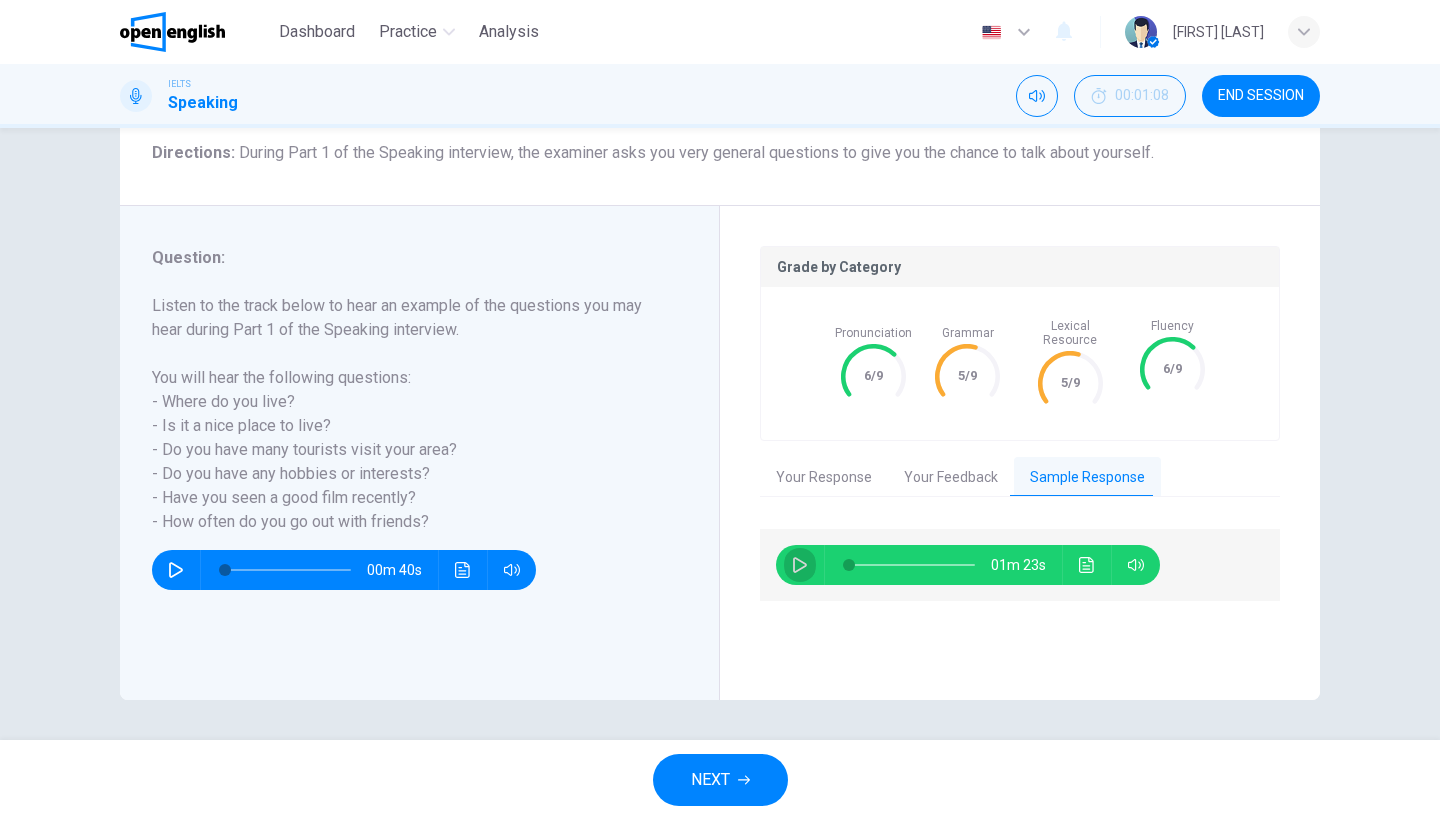 click at bounding box center [800, 565] 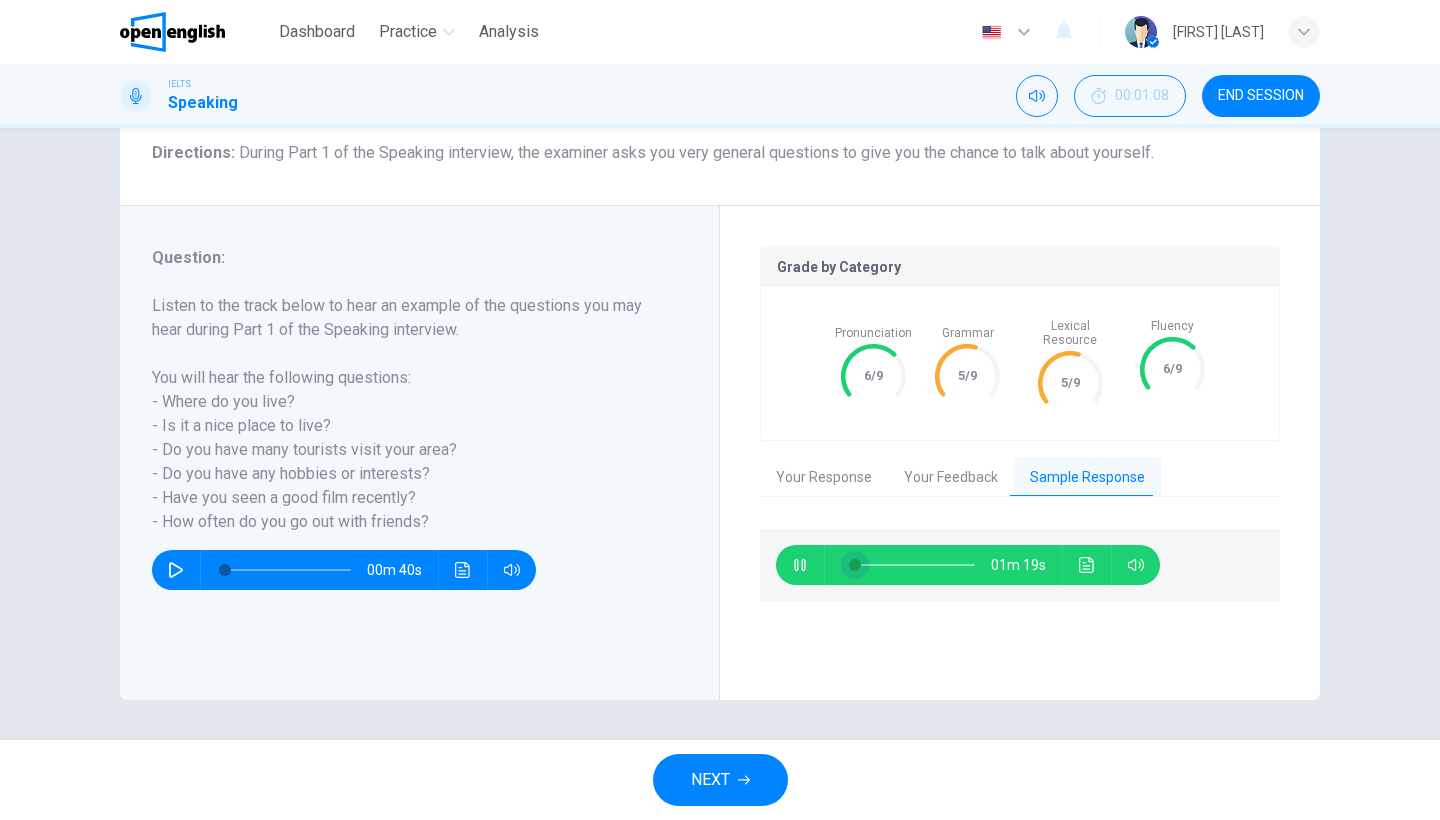 click at bounding box center [855, 565] 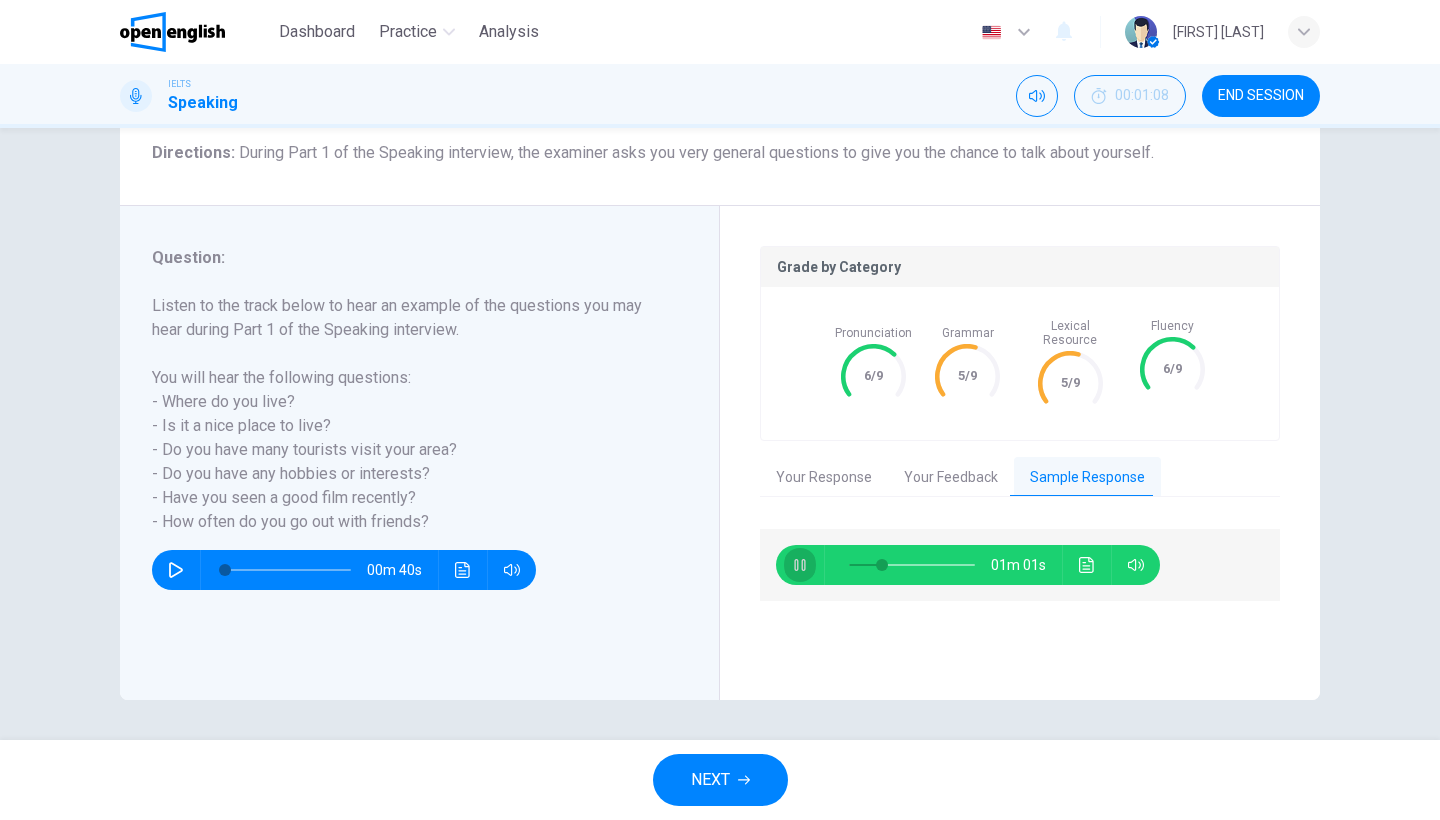 click at bounding box center (800, 565) 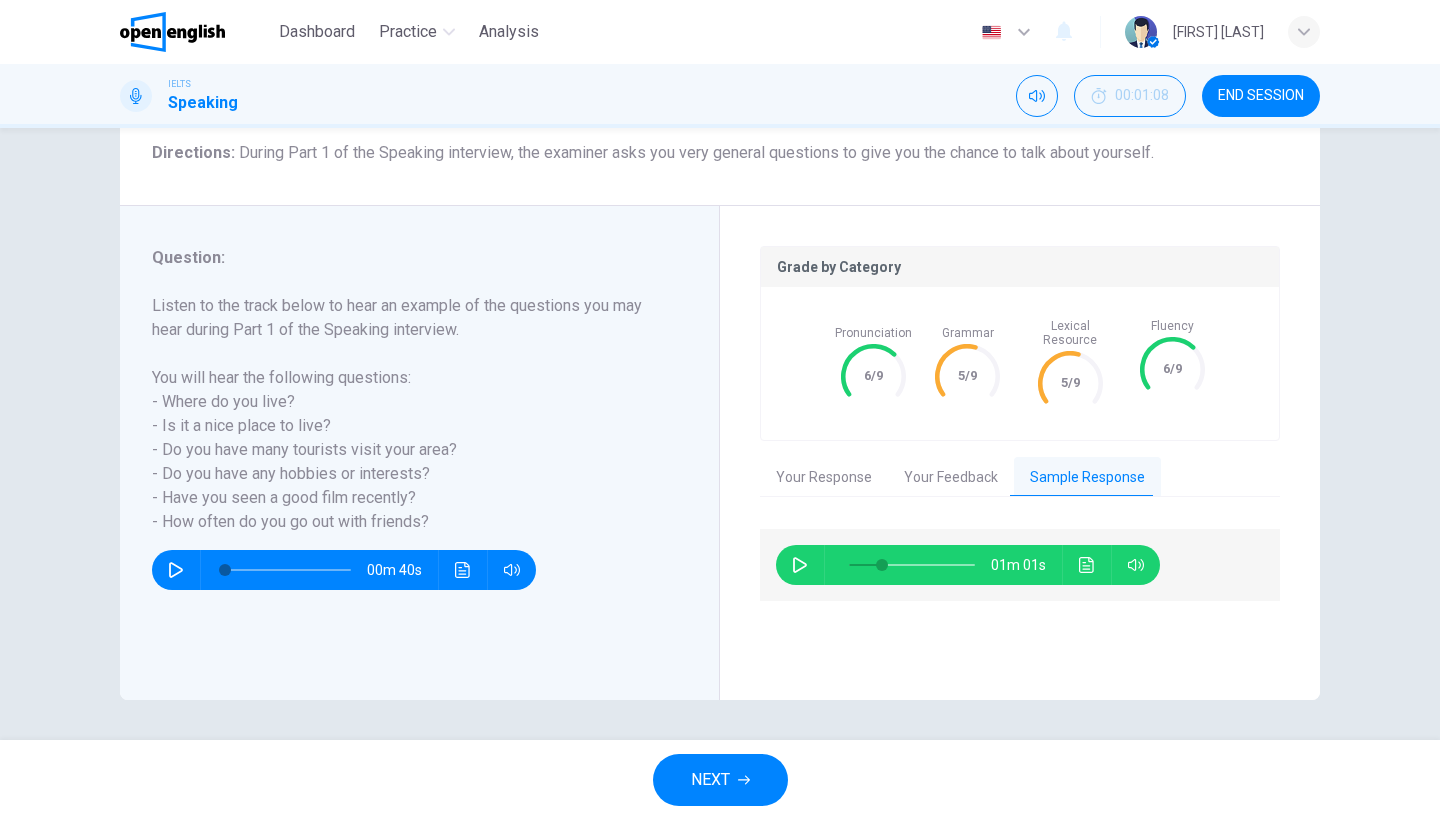 click on "NEXT" at bounding box center (710, 780) 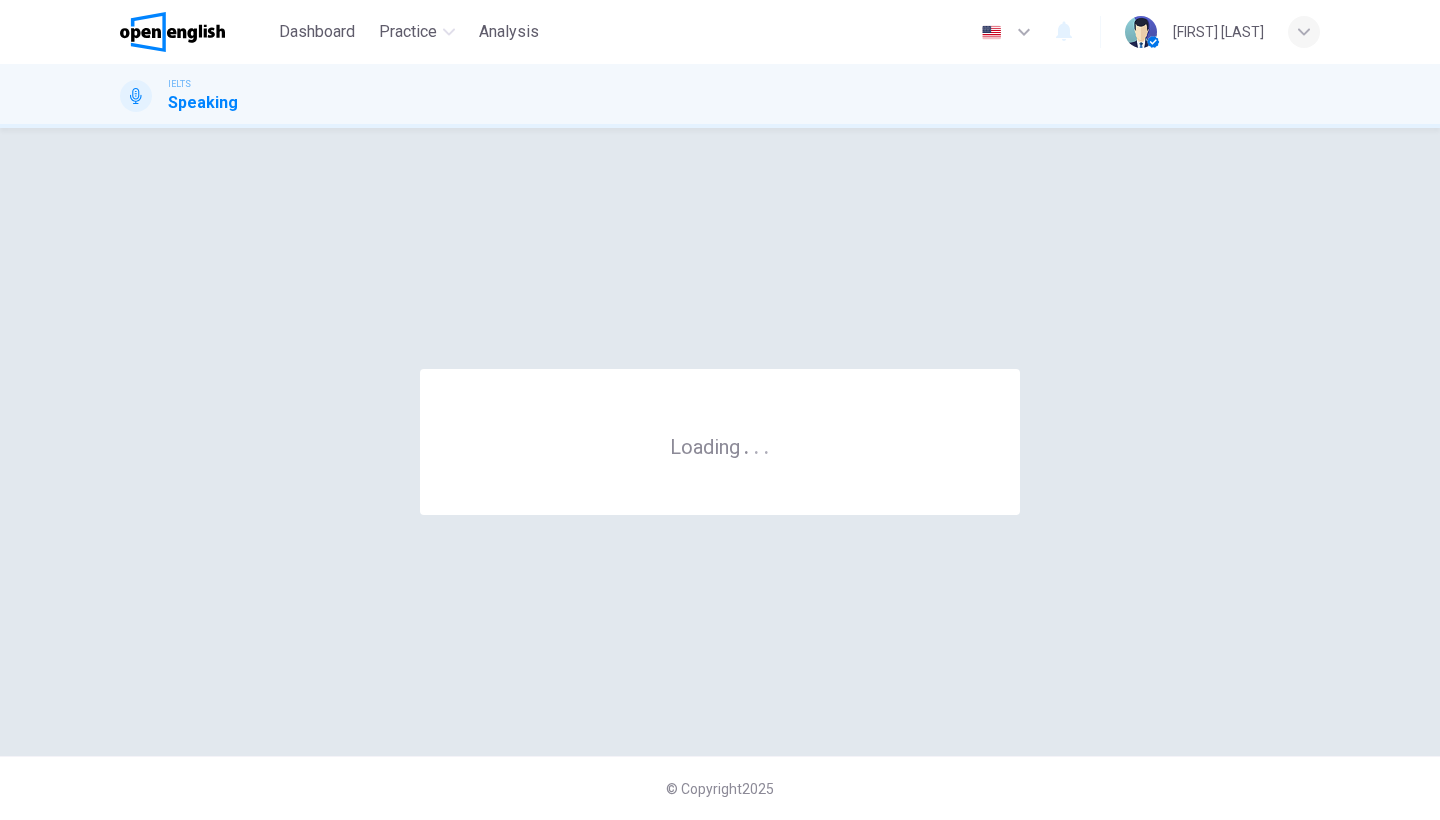 scroll, scrollTop: 0, scrollLeft: 0, axis: both 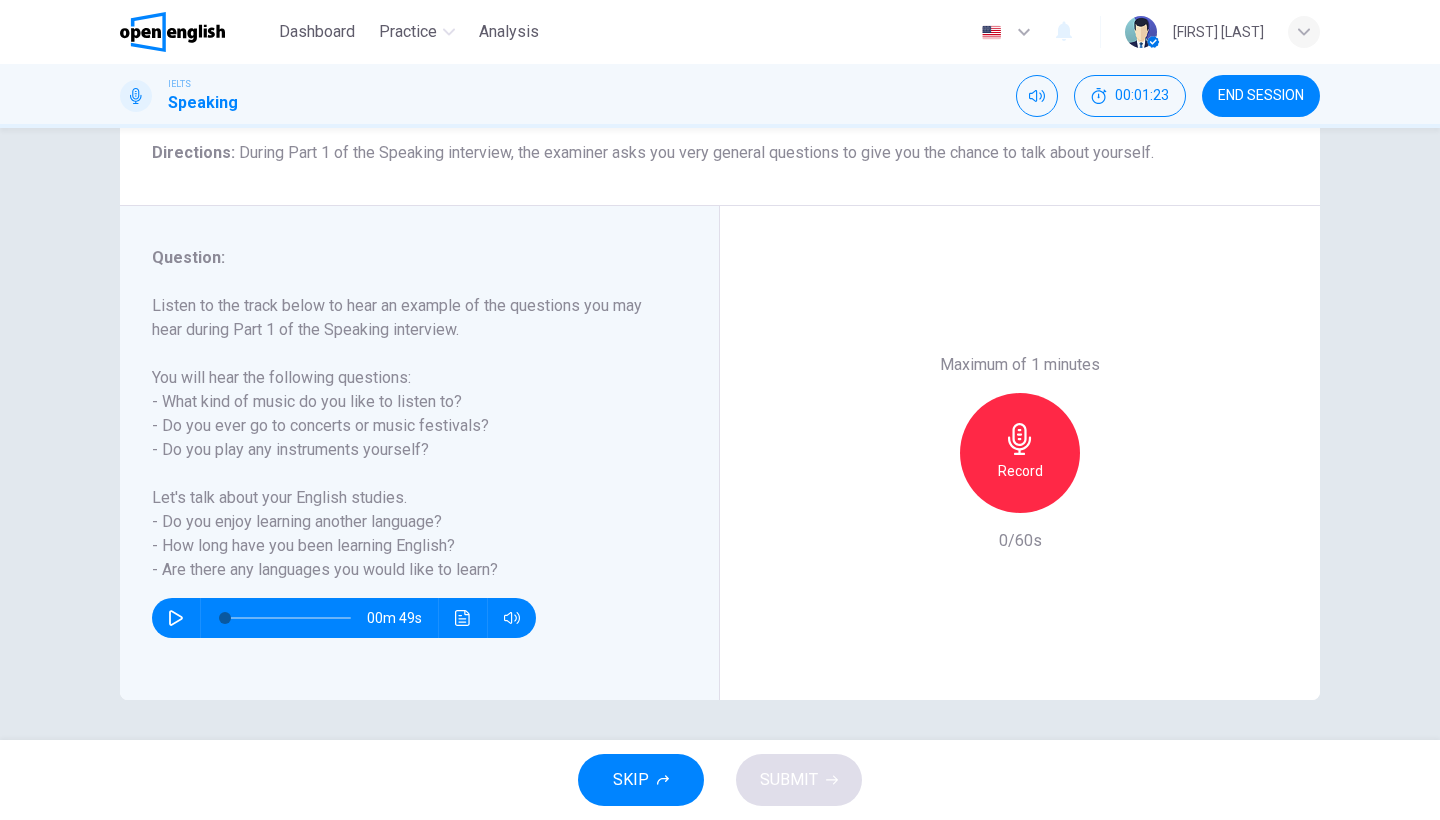 click at bounding box center [1020, 439] 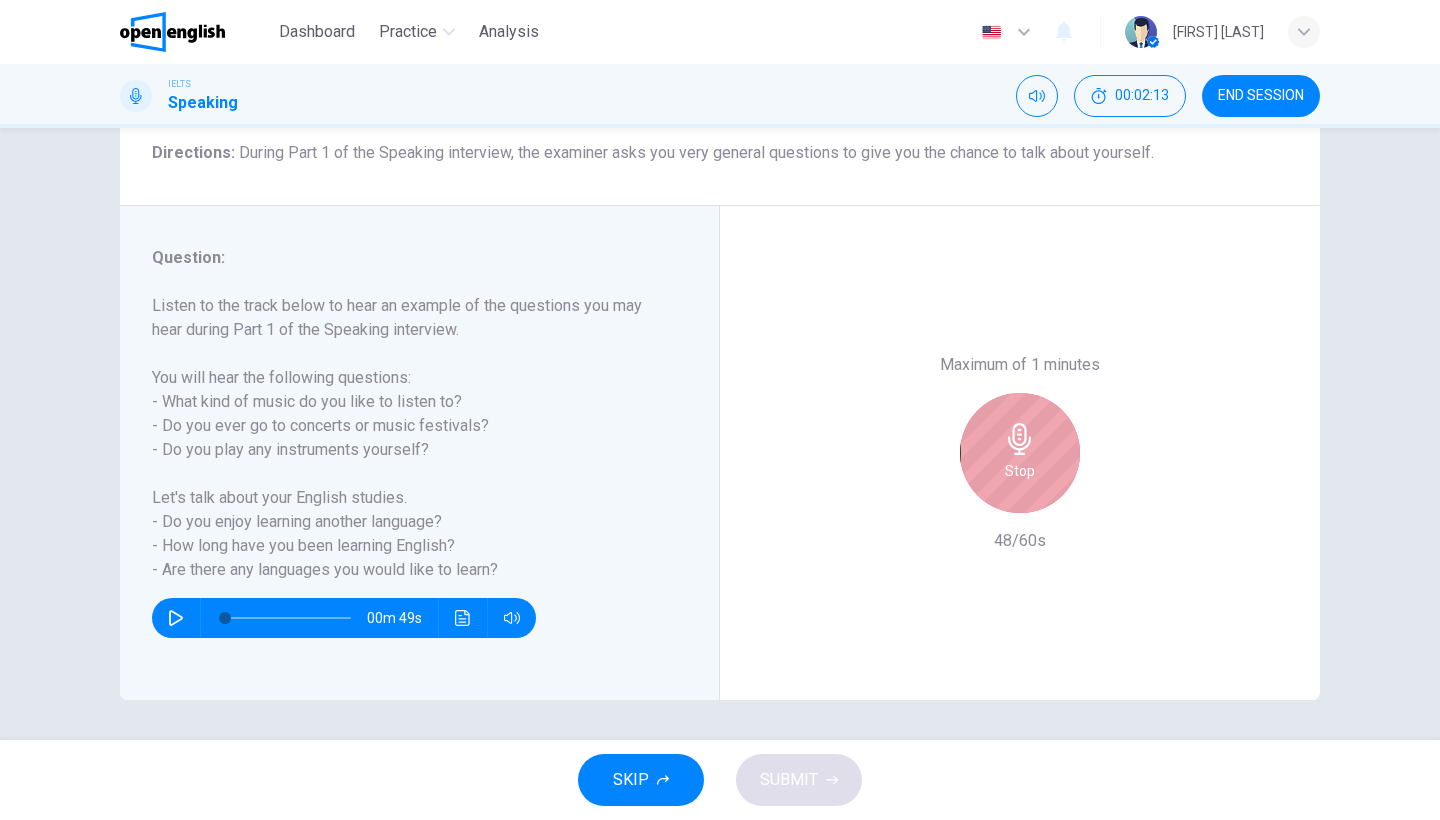 click at bounding box center [1020, 439] 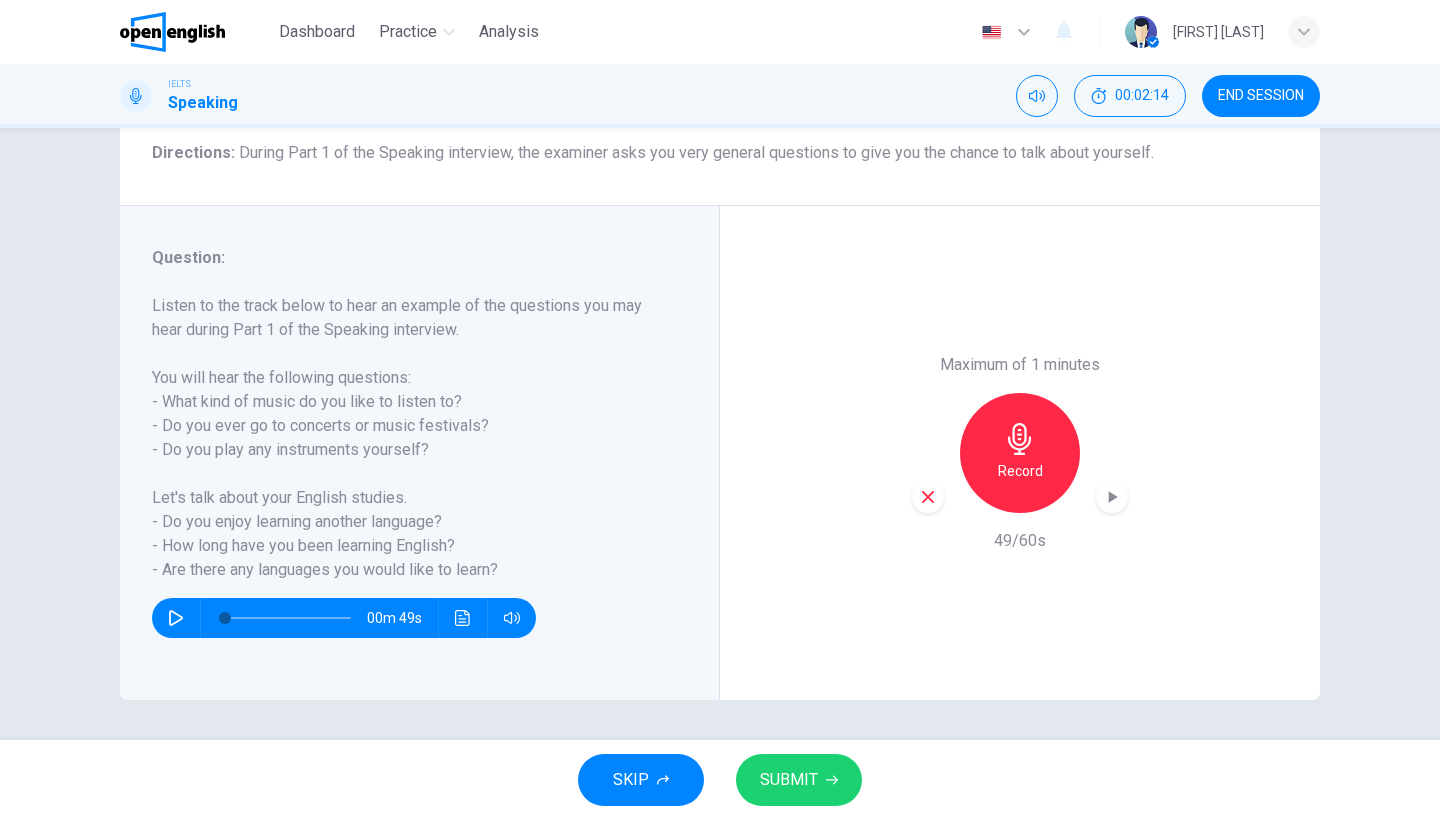 click on "SUBMIT" at bounding box center (789, 780) 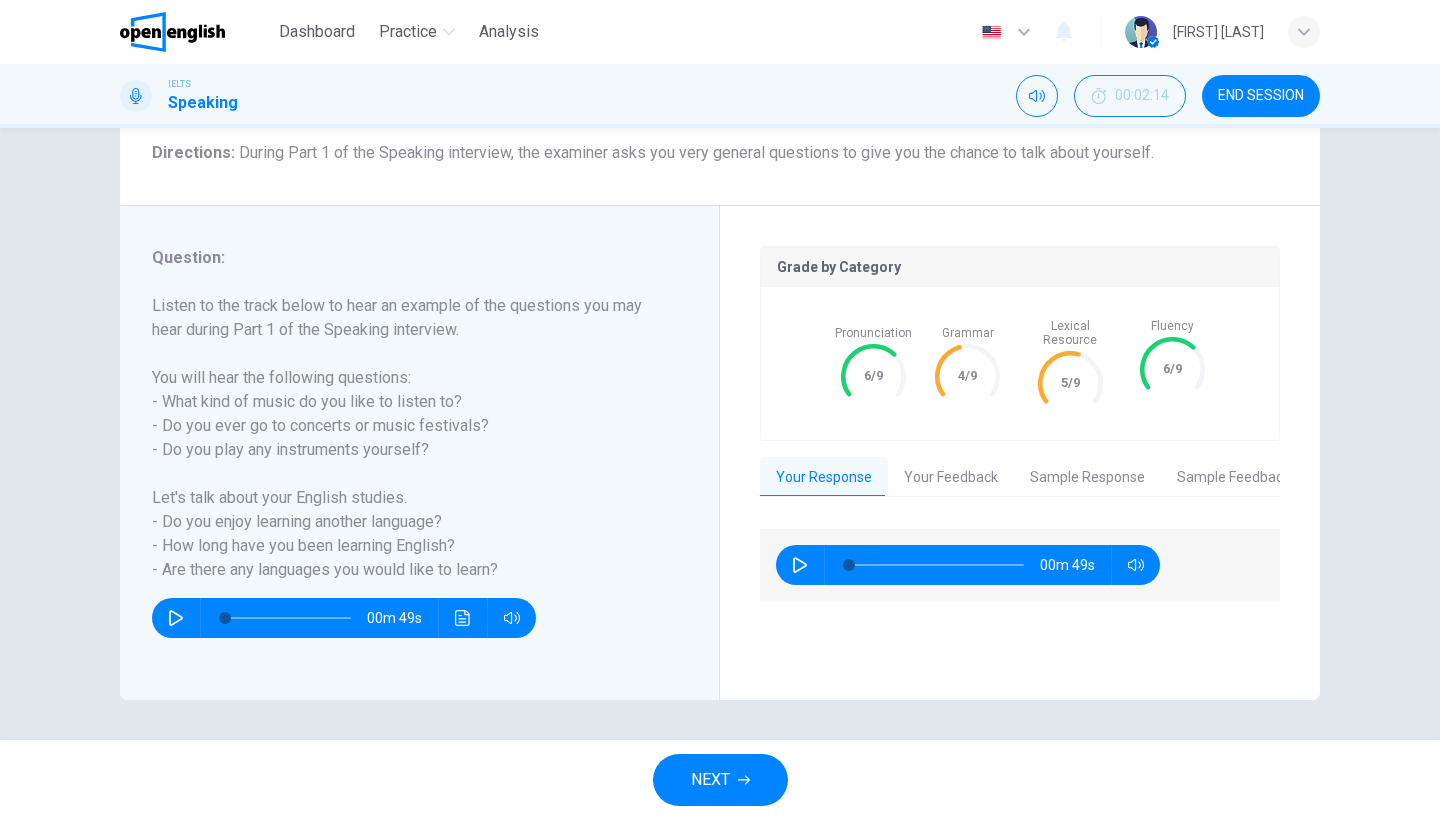 click at bounding box center [967, 376] 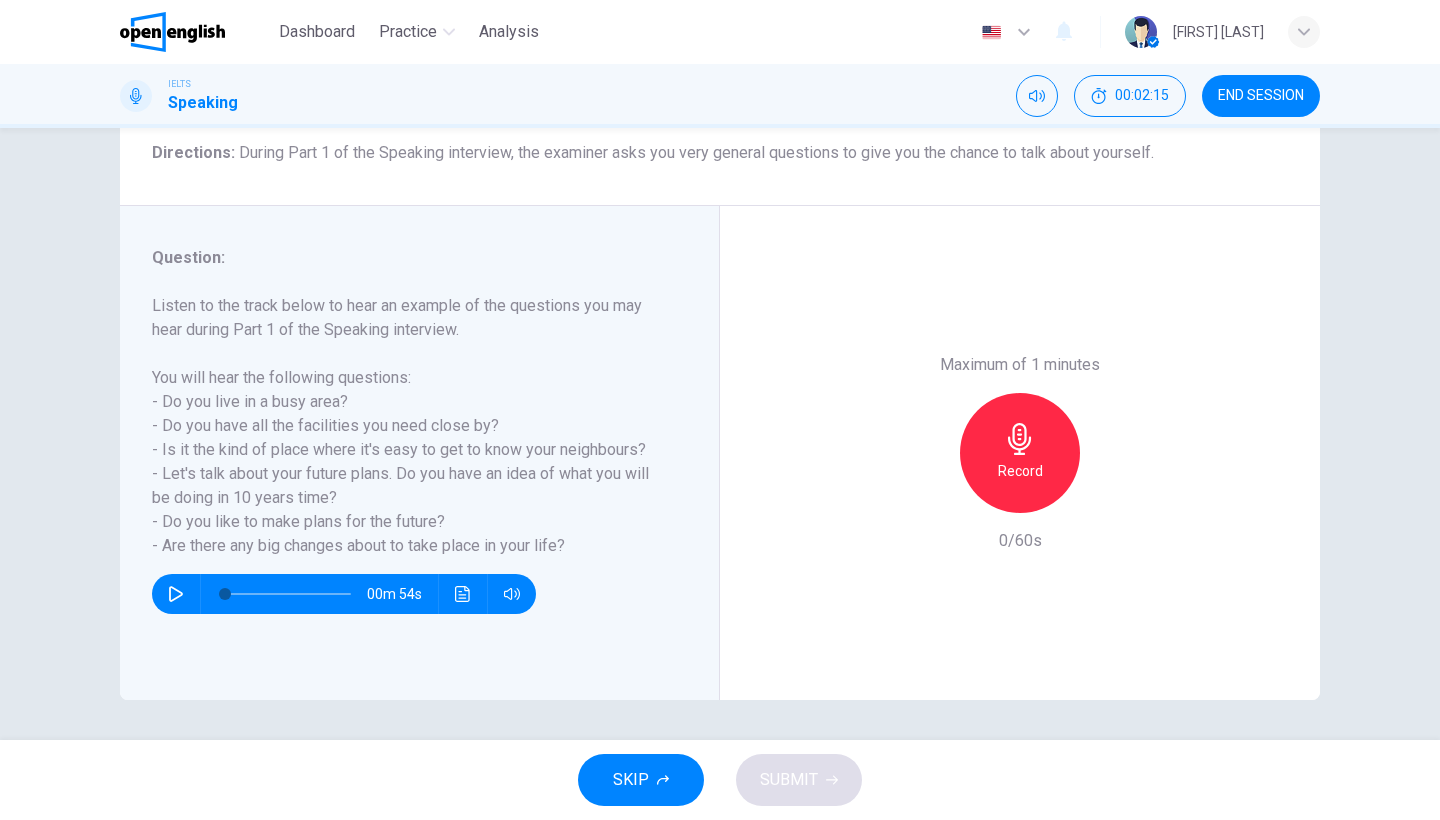 scroll, scrollTop: 163, scrollLeft: 0, axis: vertical 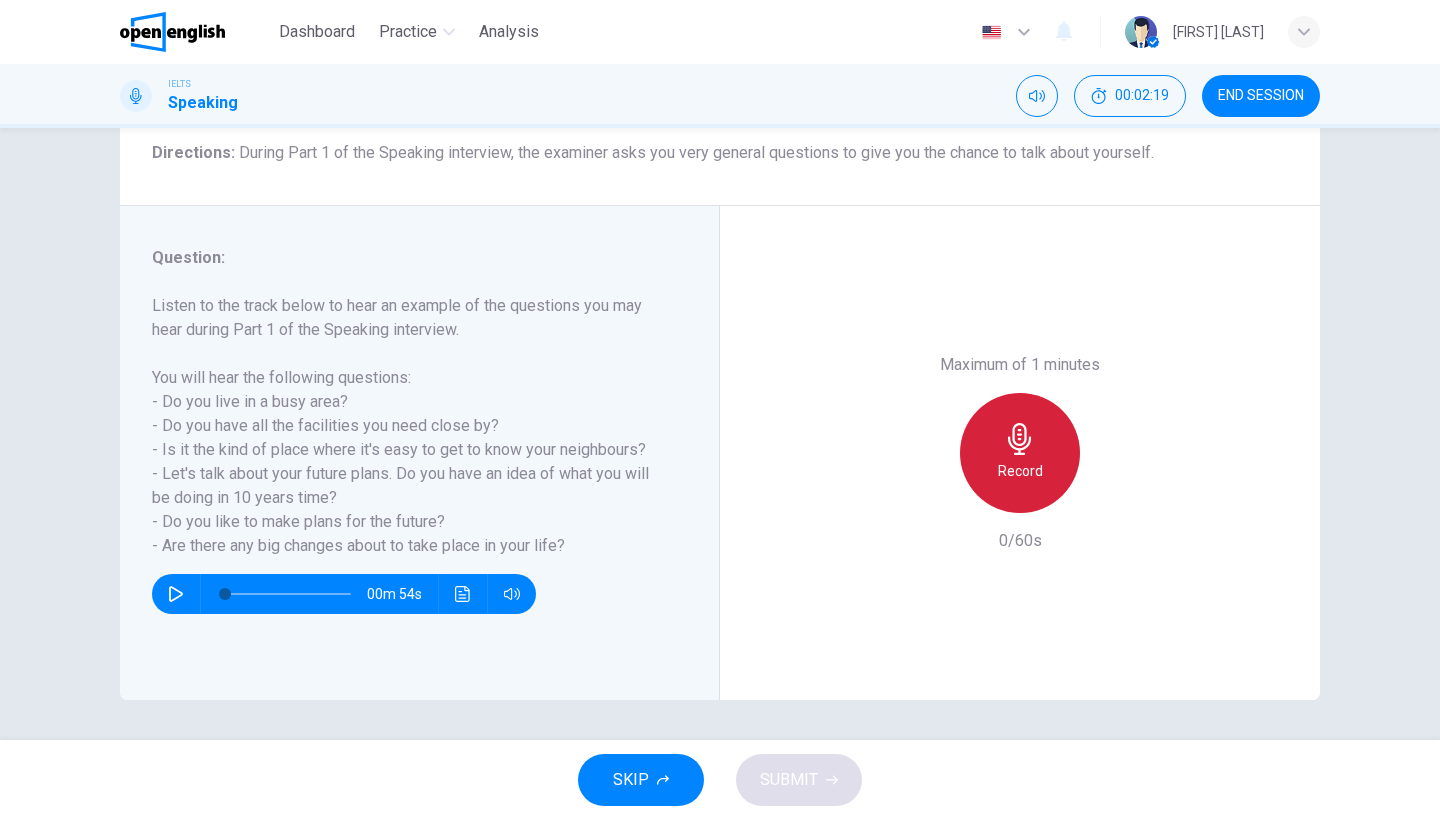 click on "Record" at bounding box center [1020, 471] 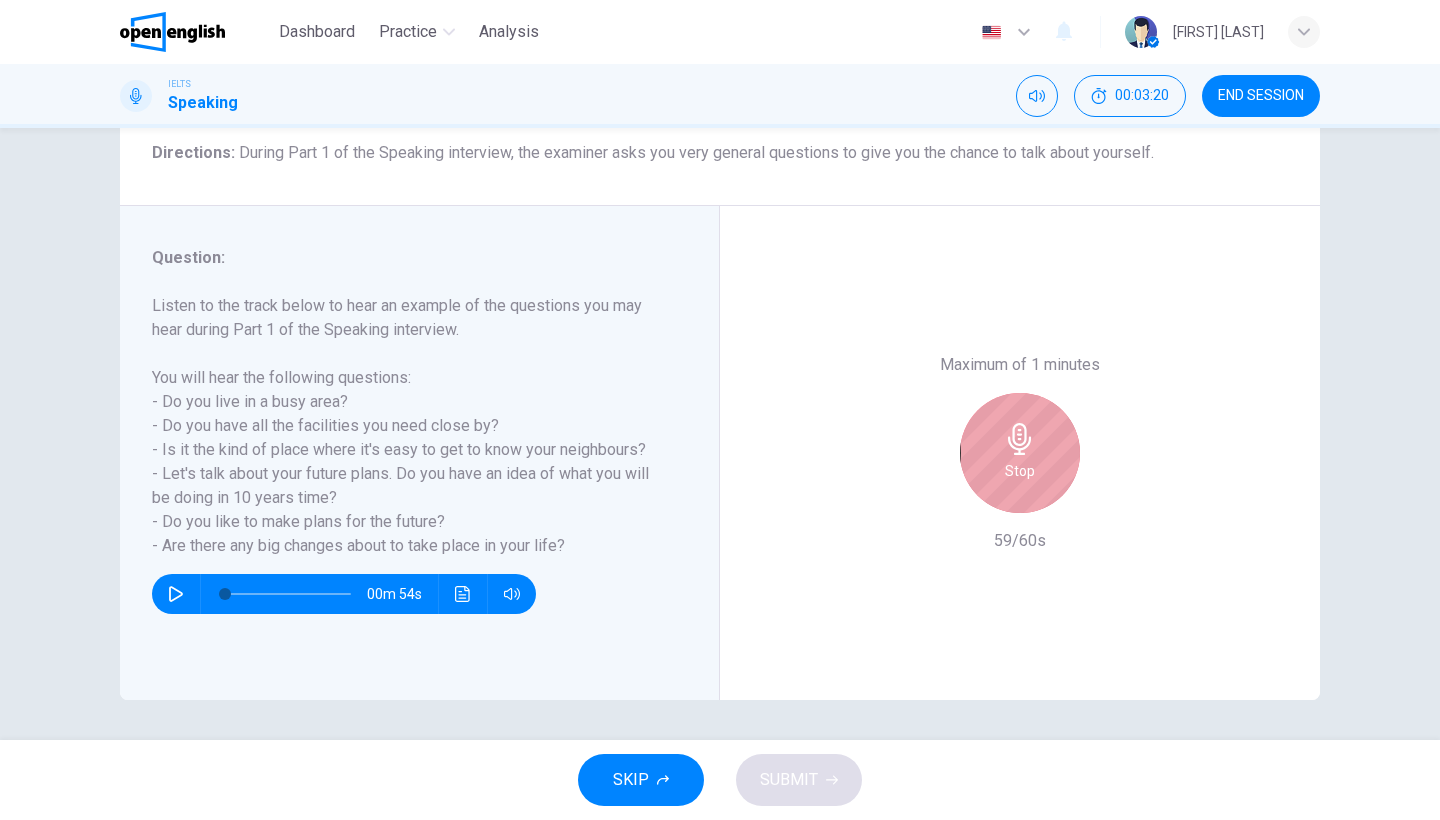 click on "Stop" at bounding box center (1020, 471) 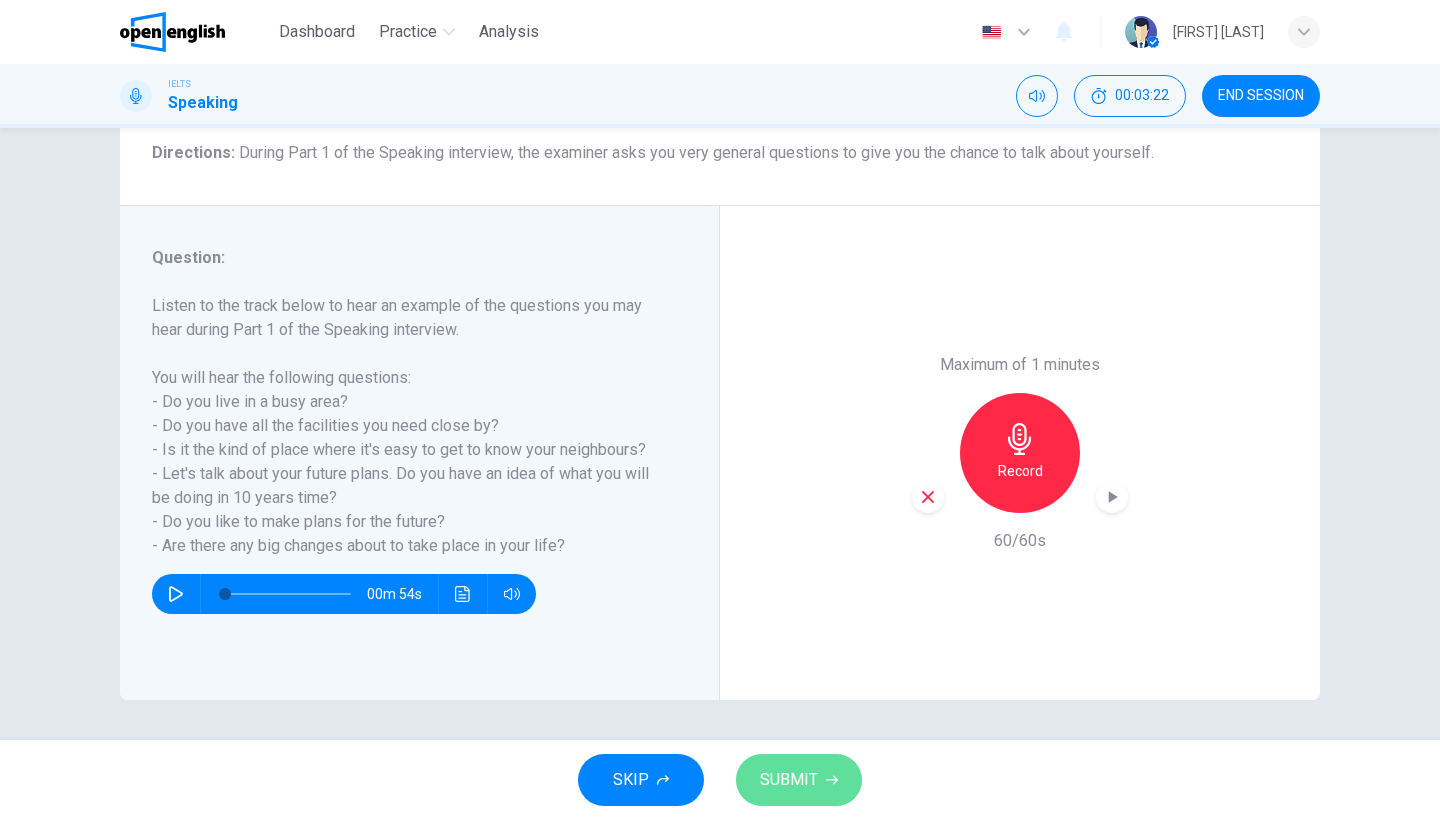 click on "SUBMIT" at bounding box center [789, 780] 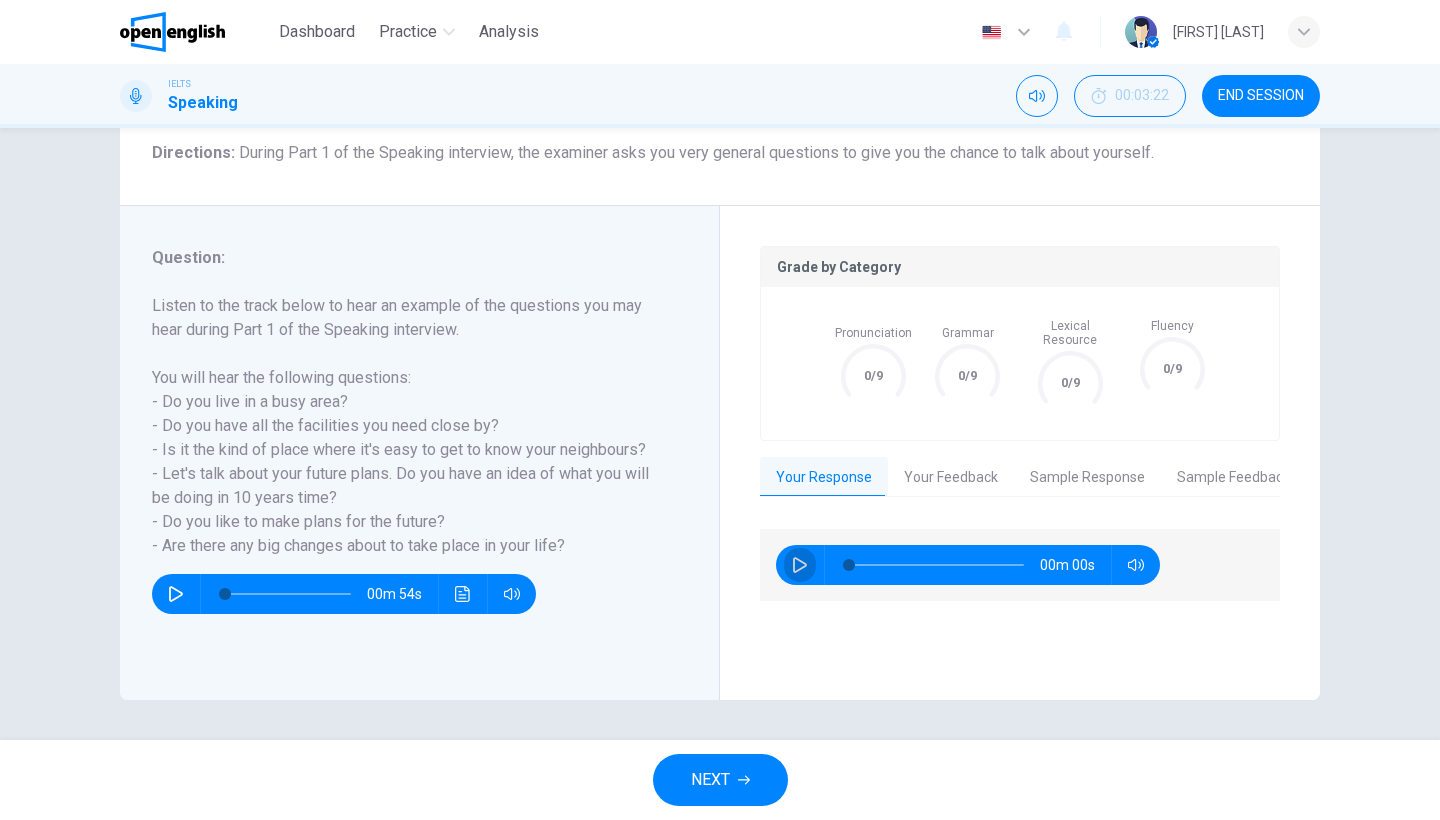 click at bounding box center (800, 565) 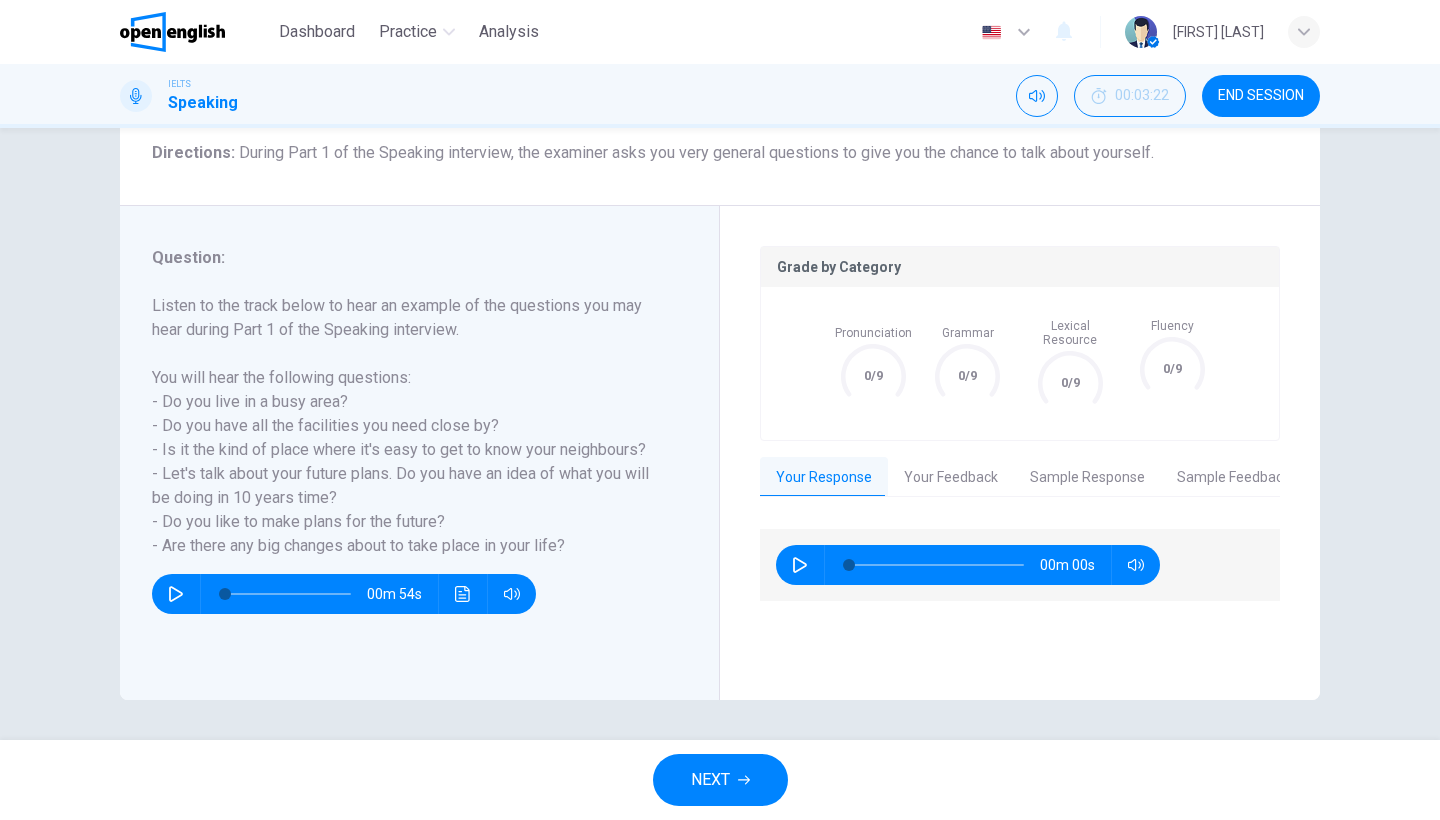 click on "Your Feedback" at bounding box center [951, 478] 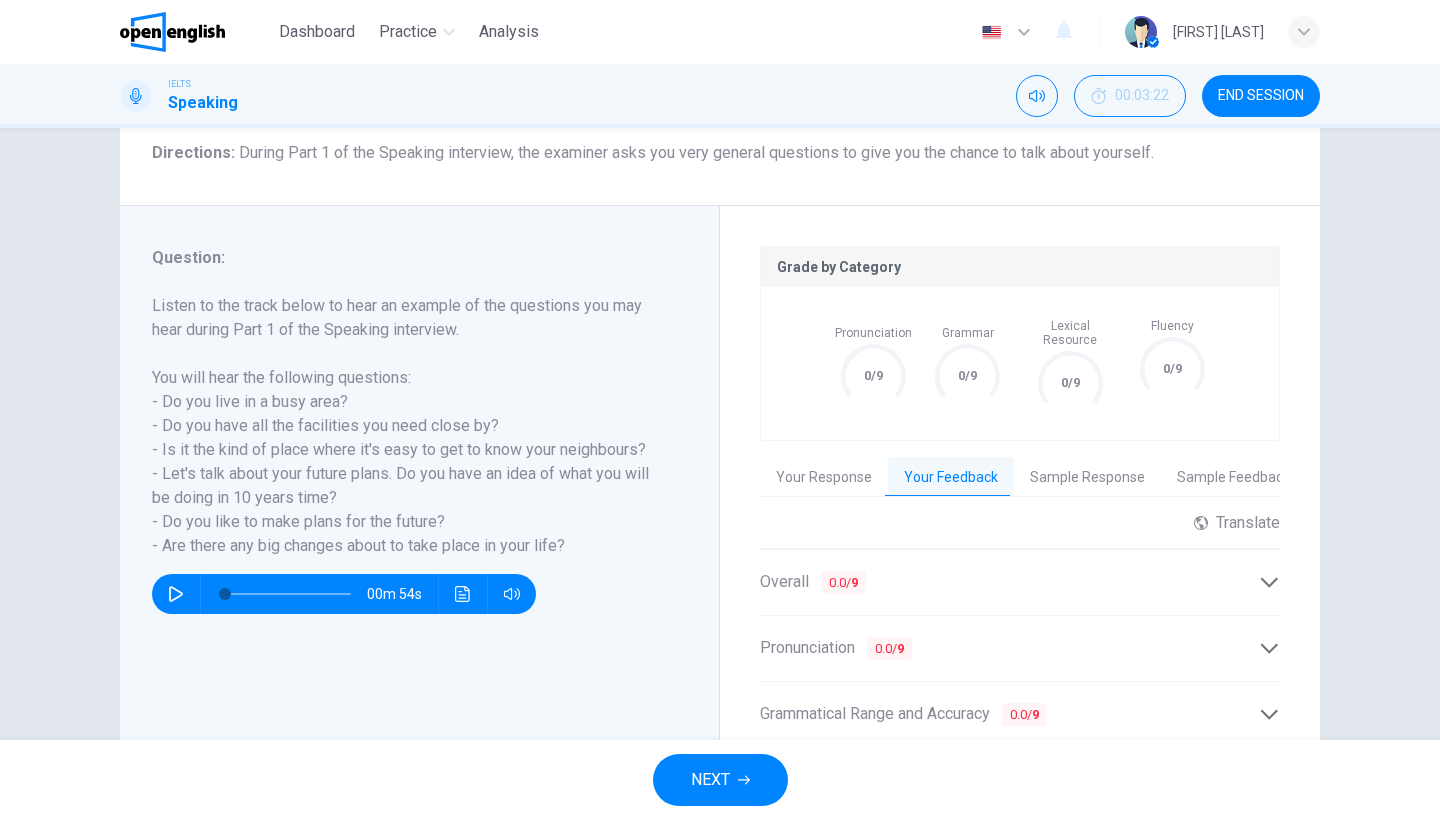 click on "Sample Response" at bounding box center [1087, 478] 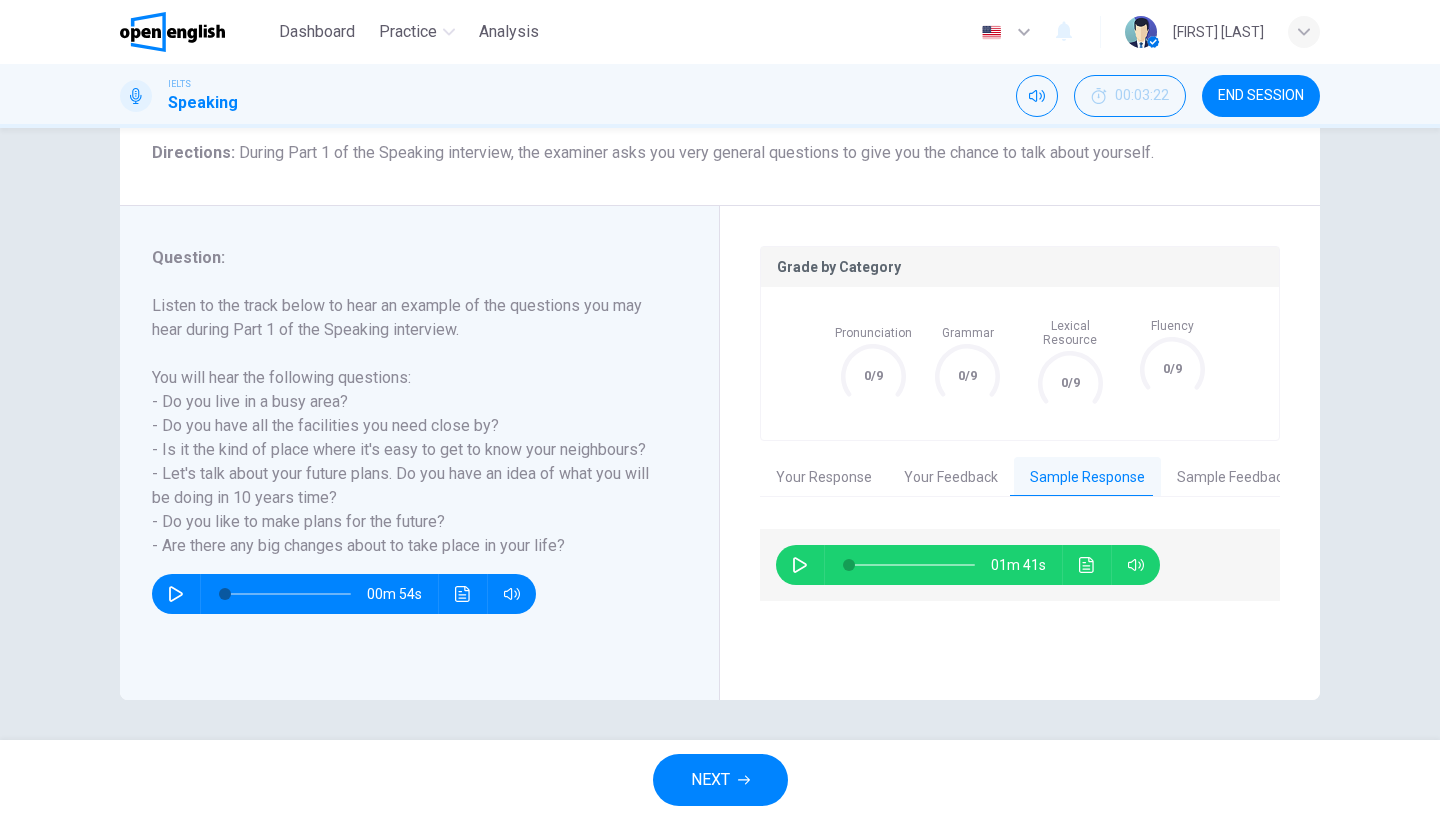 click on "Sample Feedback" at bounding box center [1233, 478] 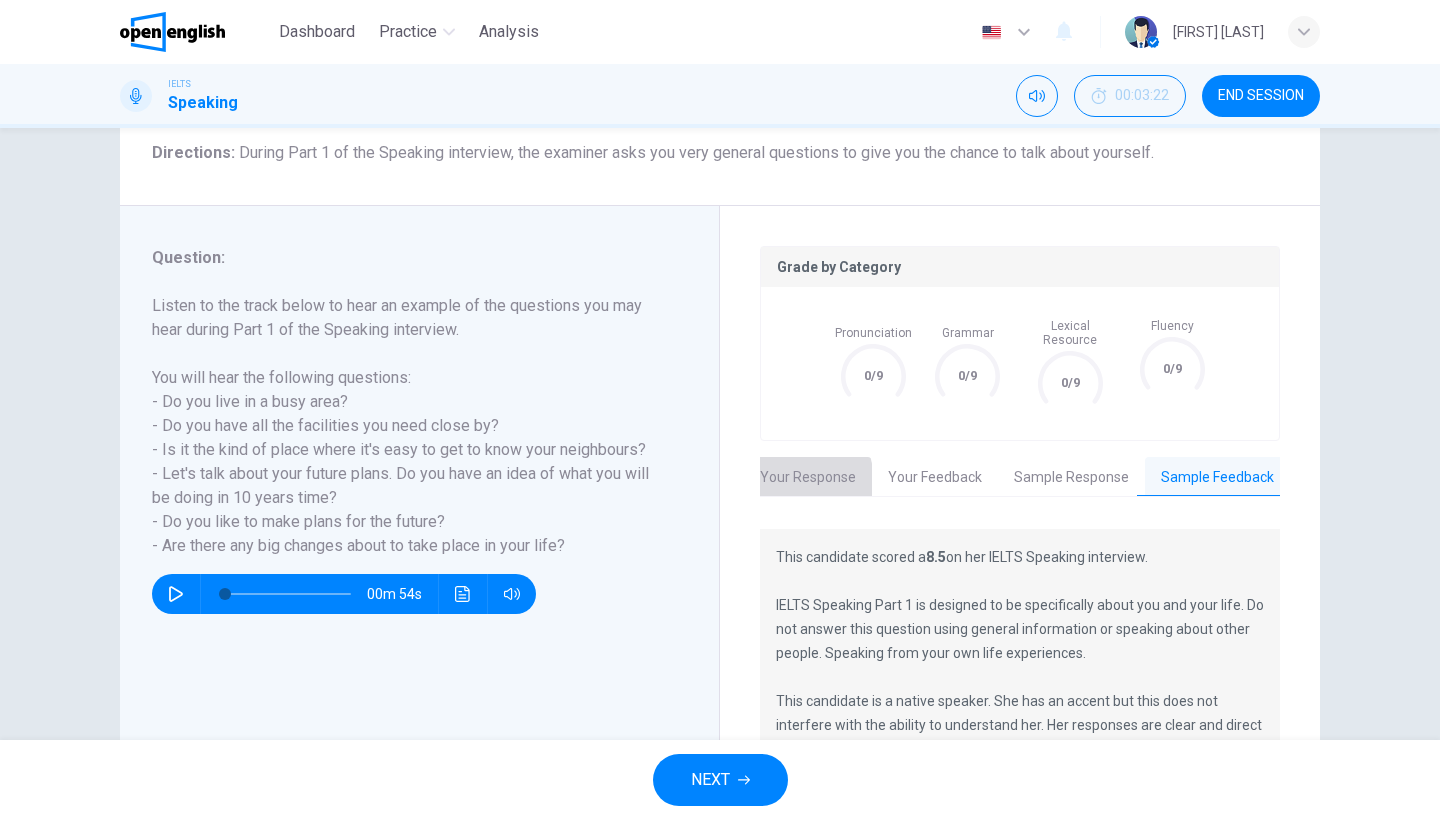 click on "Your Response" at bounding box center [808, 478] 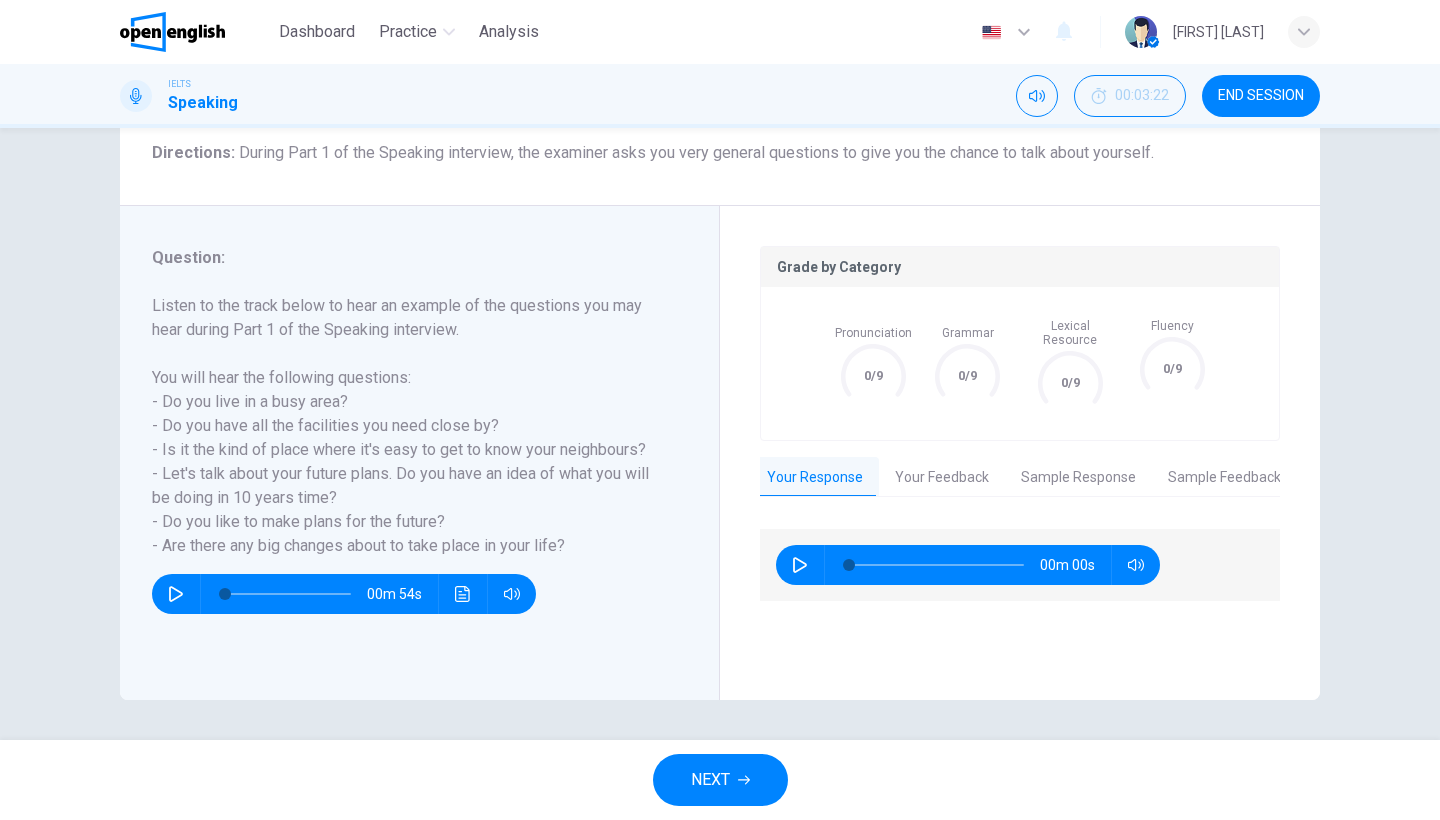 scroll, scrollTop: 0, scrollLeft: 0, axis: both 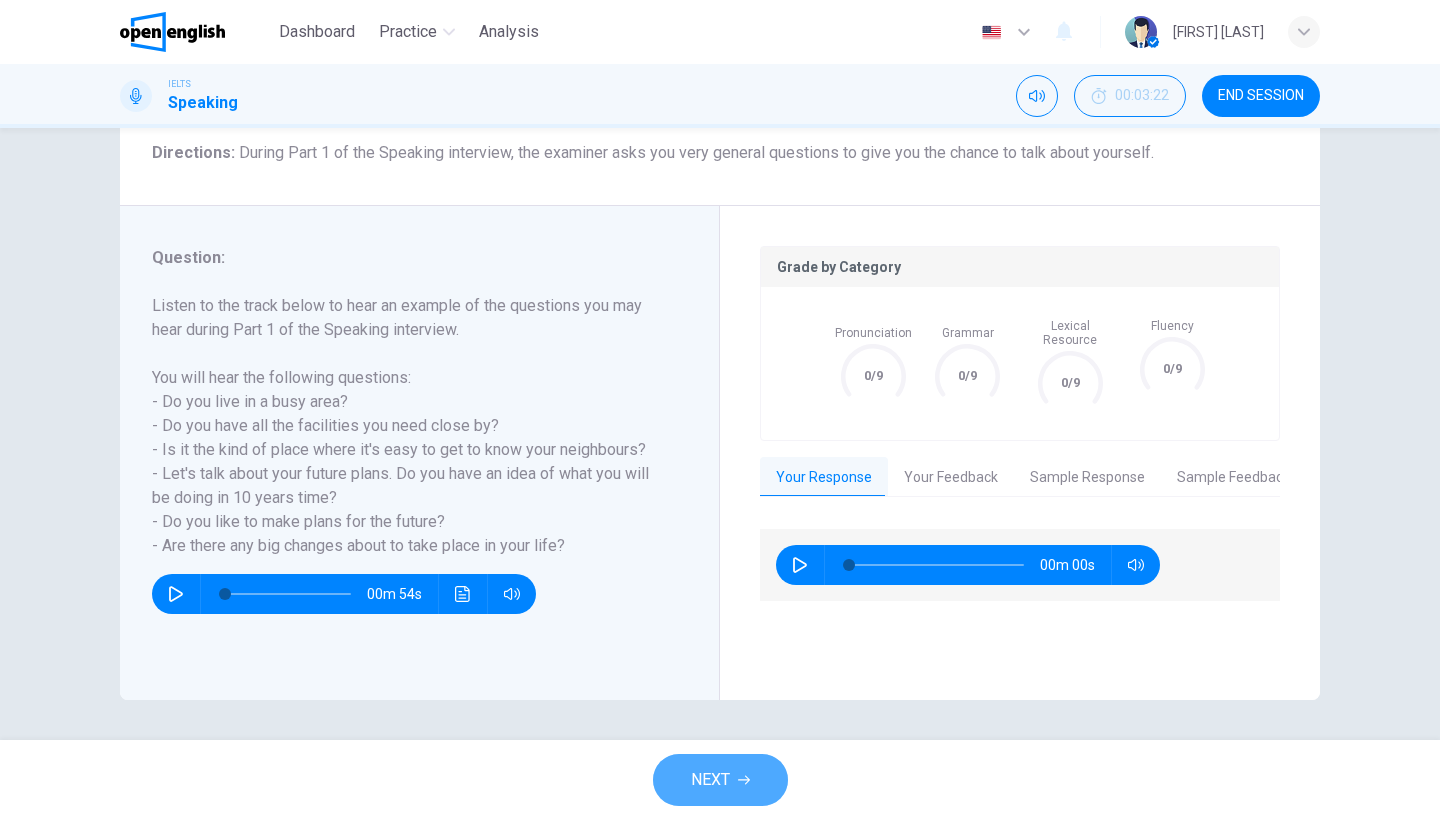 click on "NEXT" at bounding box center (710, 780) 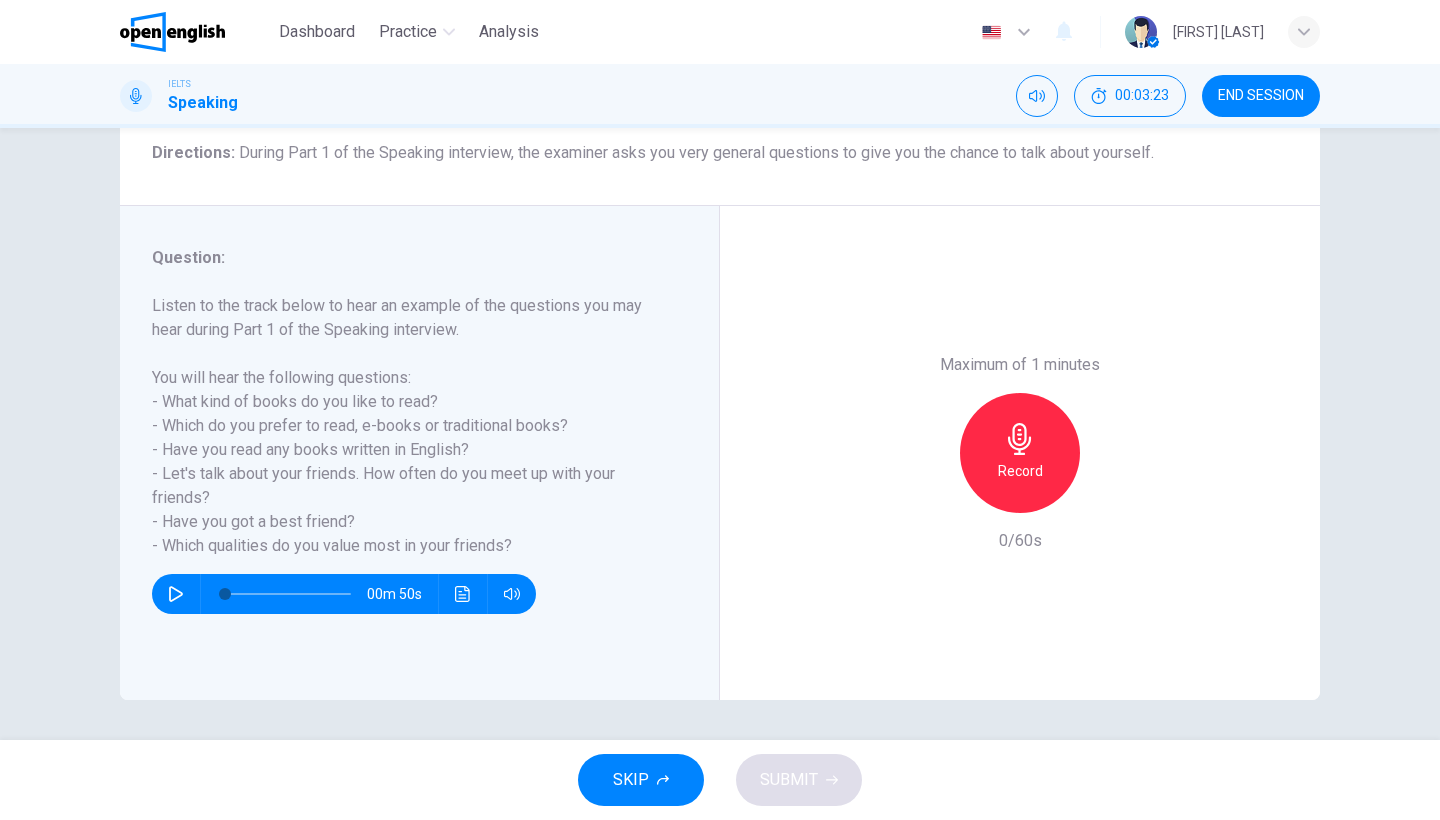 scroll, scrollTop: 163, scrollLeft: 0, axis: vertical 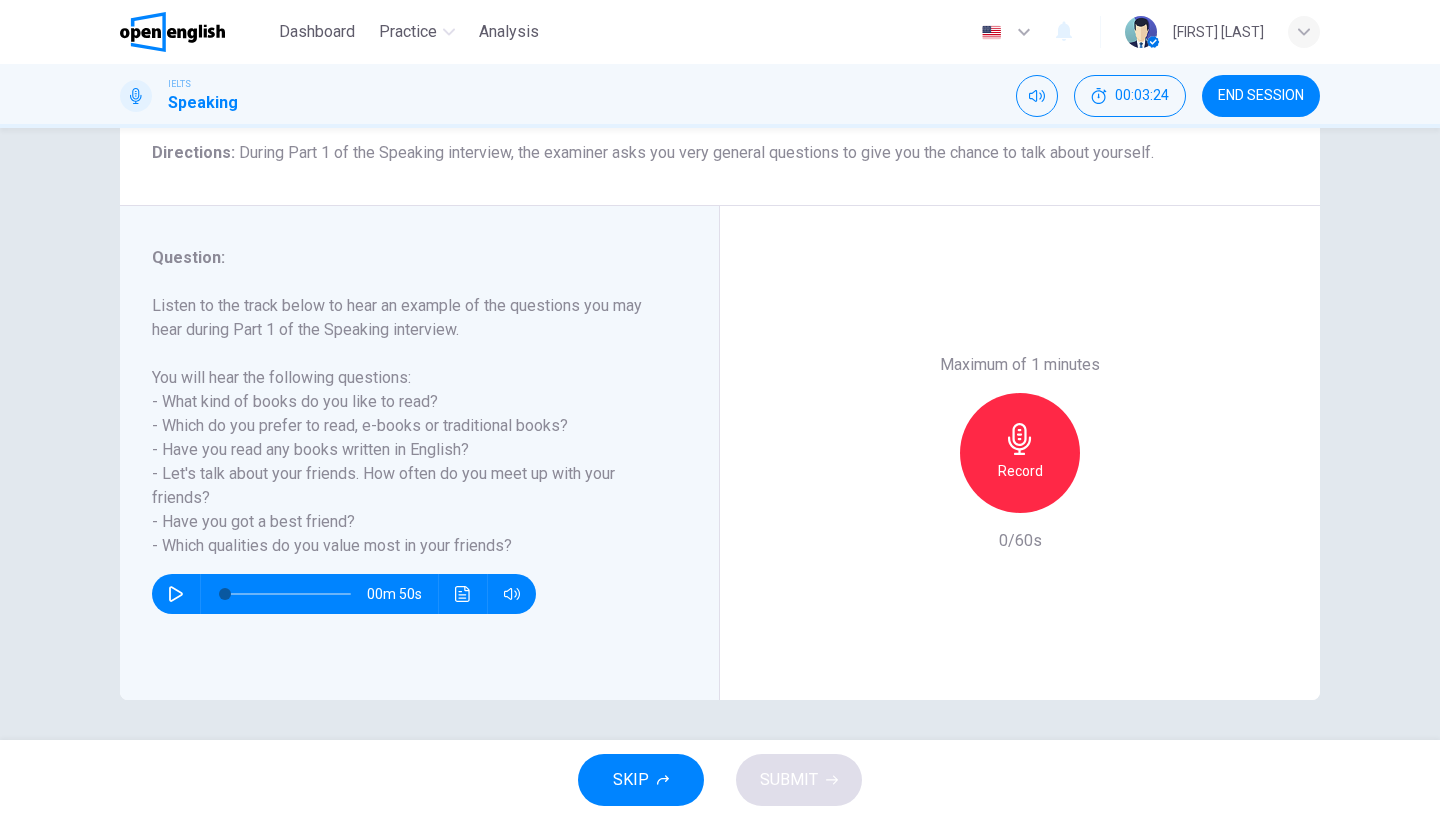 click at bounding box center [1019, 439] 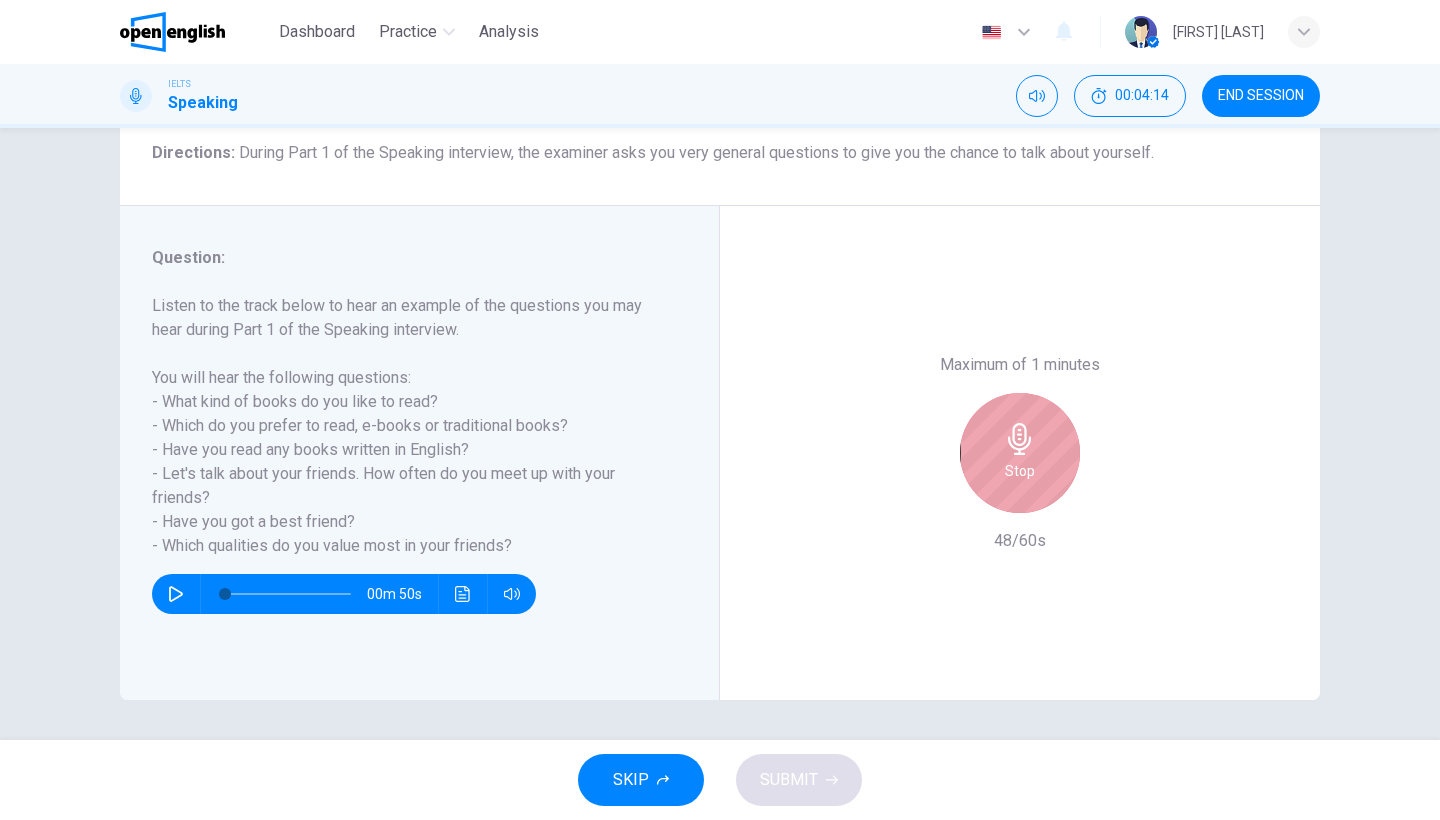click at bounding box center (1019, 439) 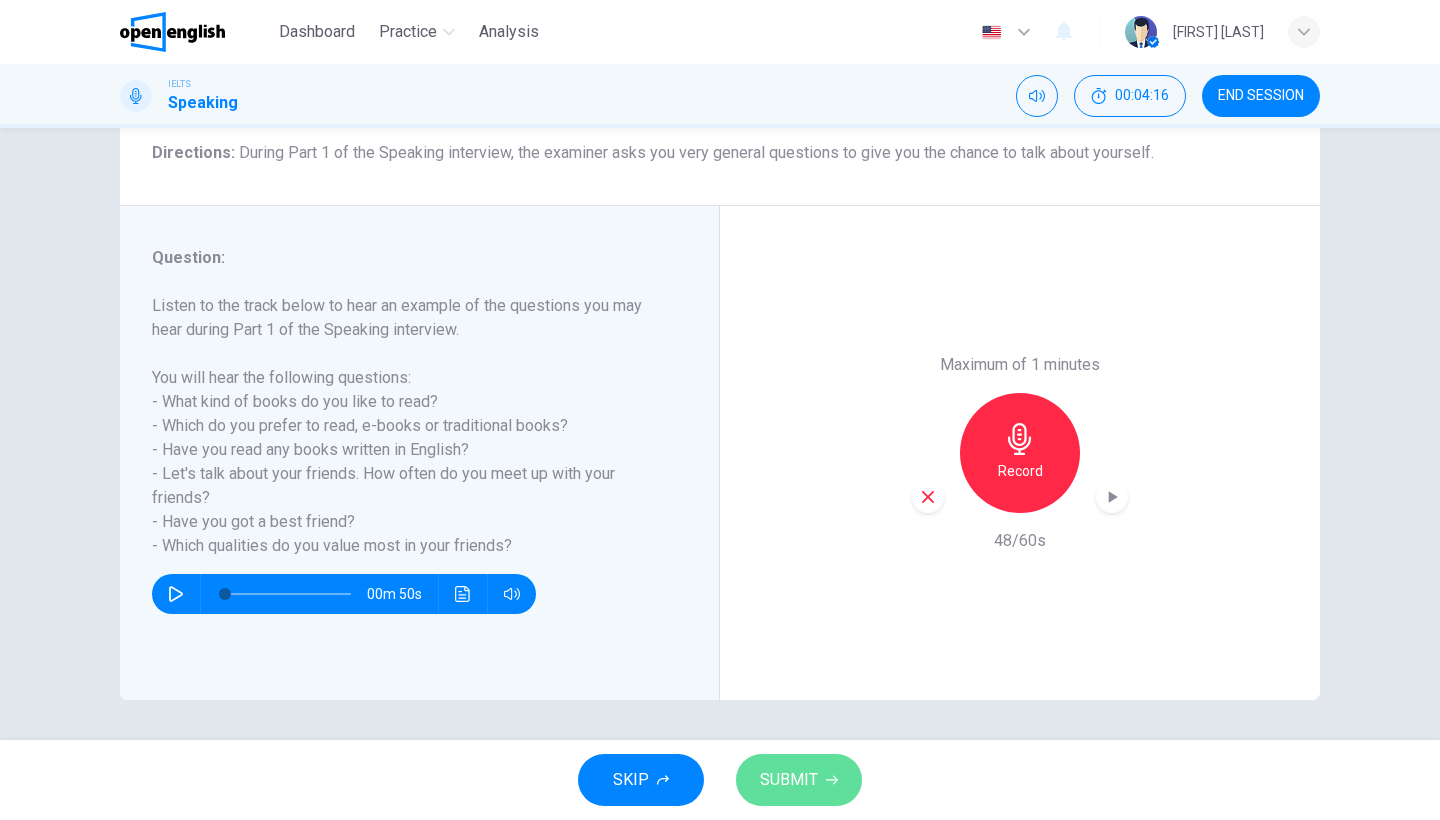 click on "SUBMIT" at bounding box center (799, 780) 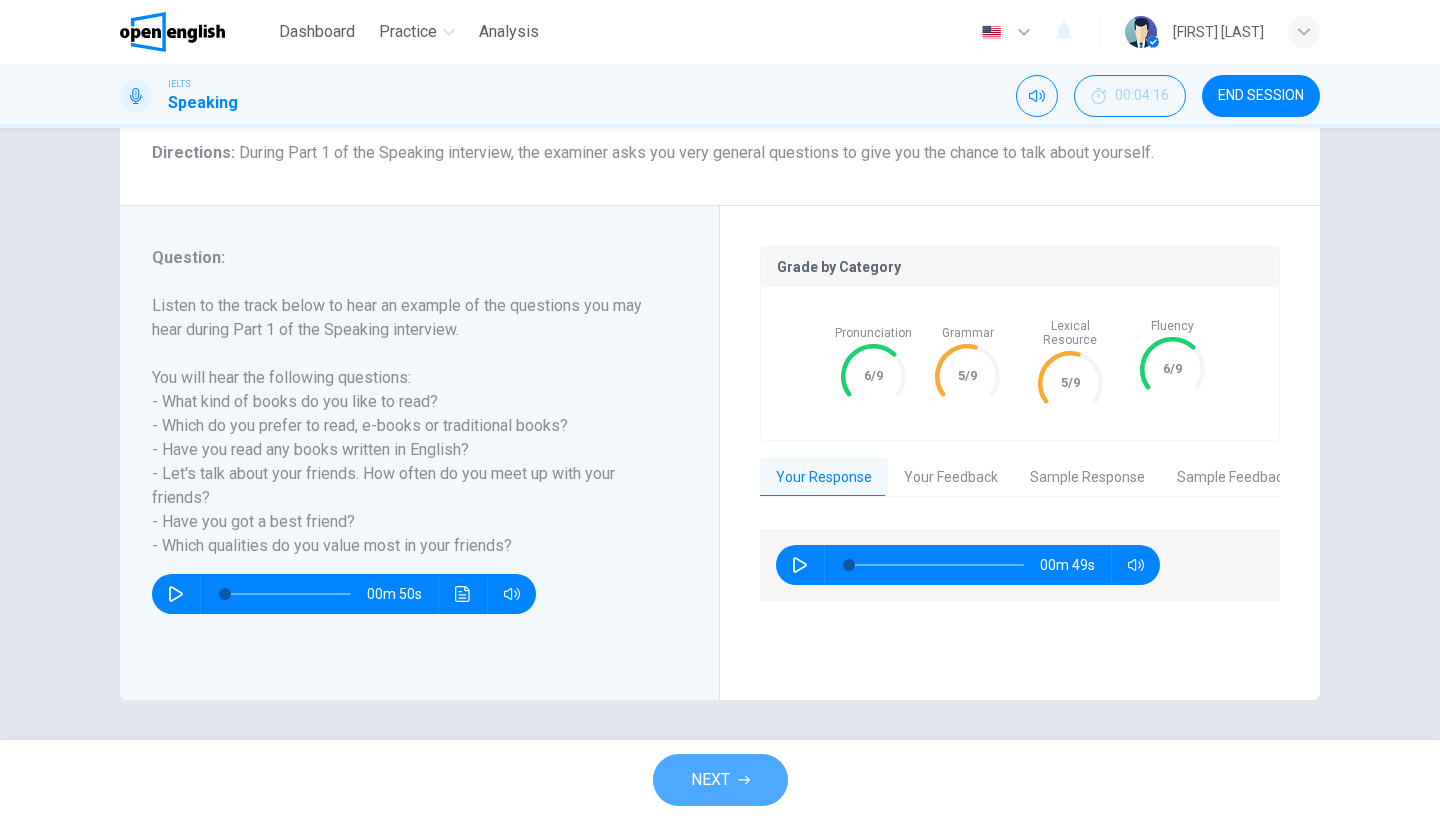 click at bounding box center [744, 780] 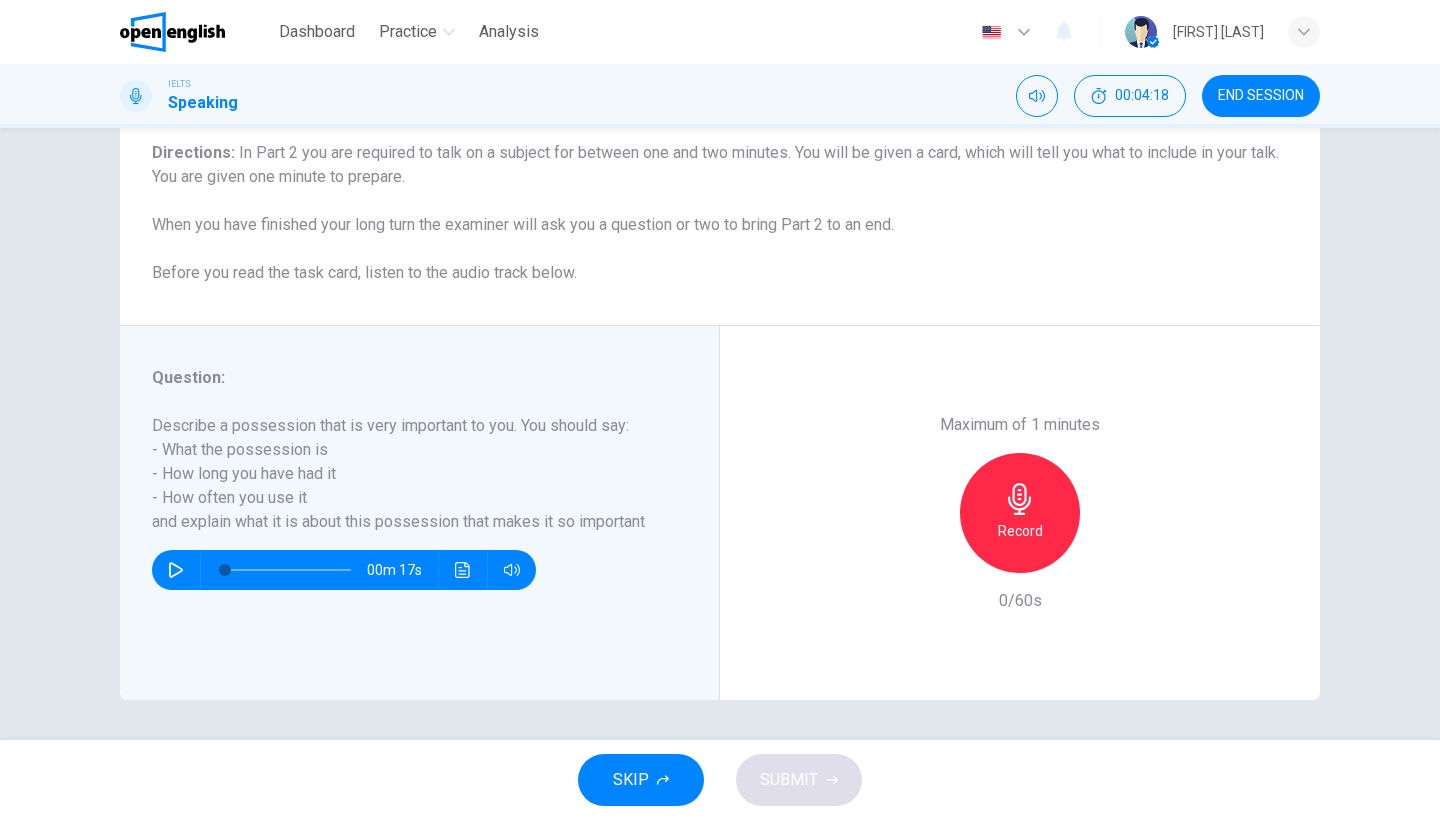 scroll, scrollTop: 163, scrollLeft: 0, axis: vertical 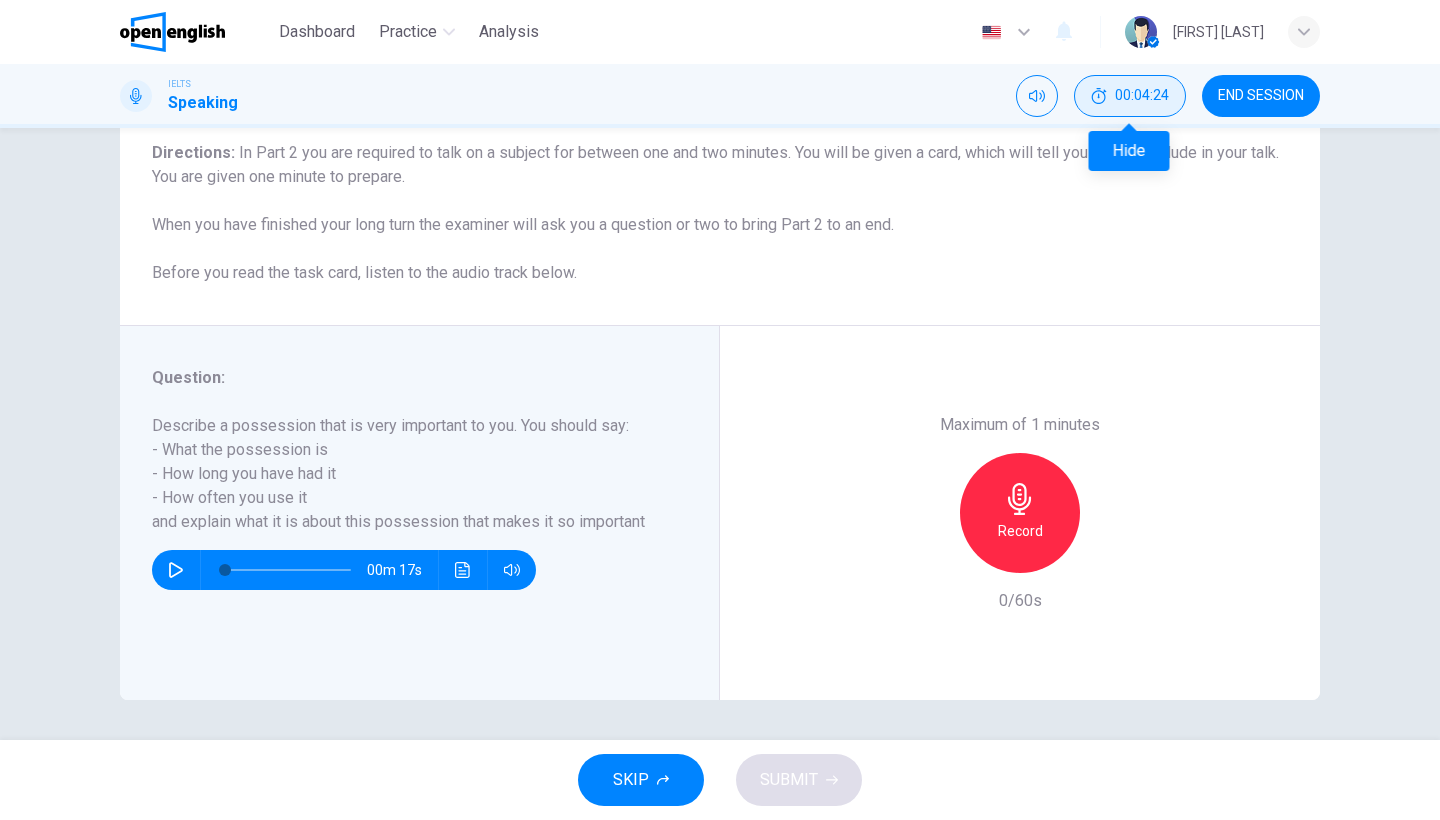 click on "00:04:24" at bounding box center [1130, 96] 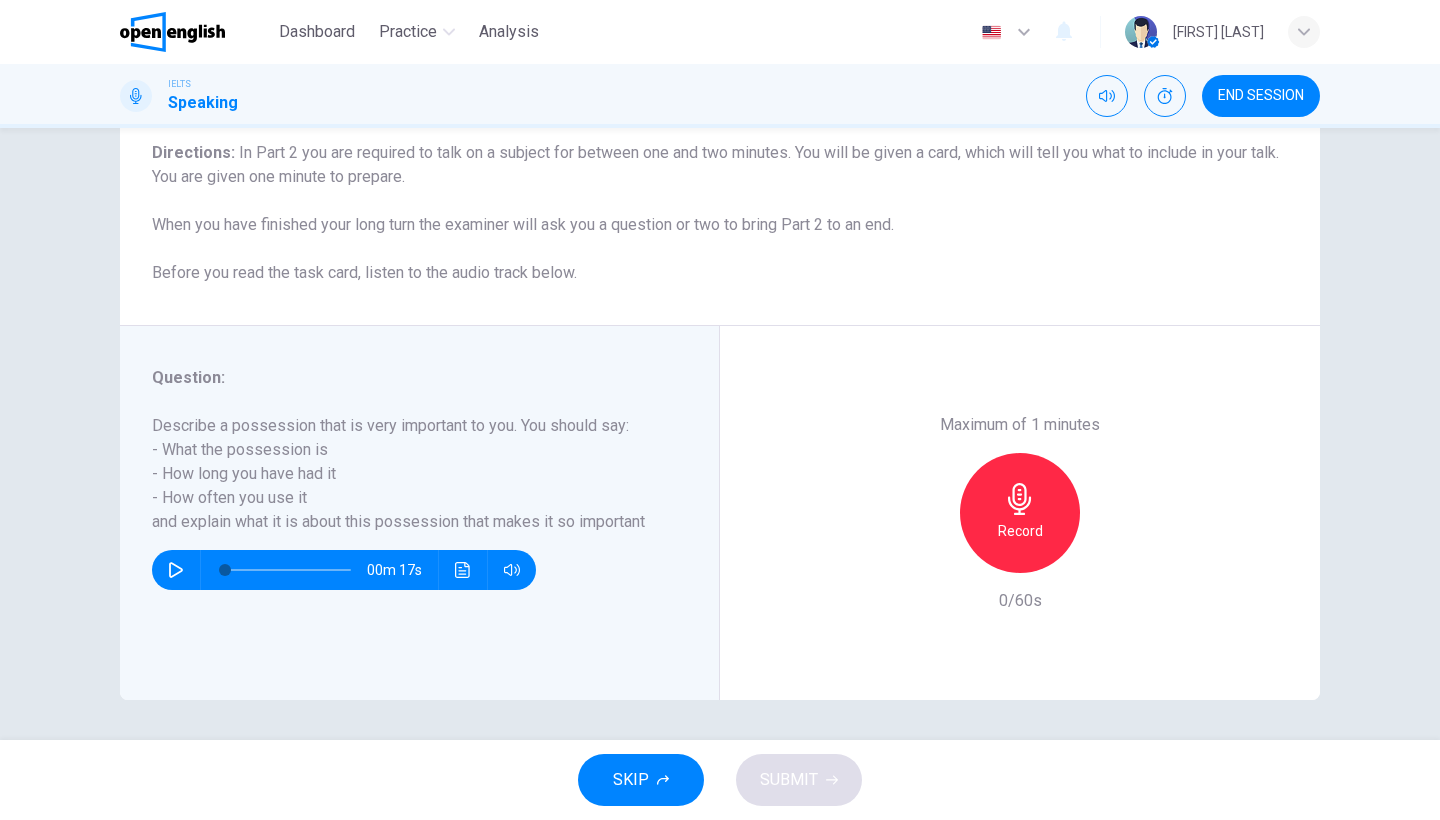 click on "SKIP SUBMIT" at bounding box center (720, 780) 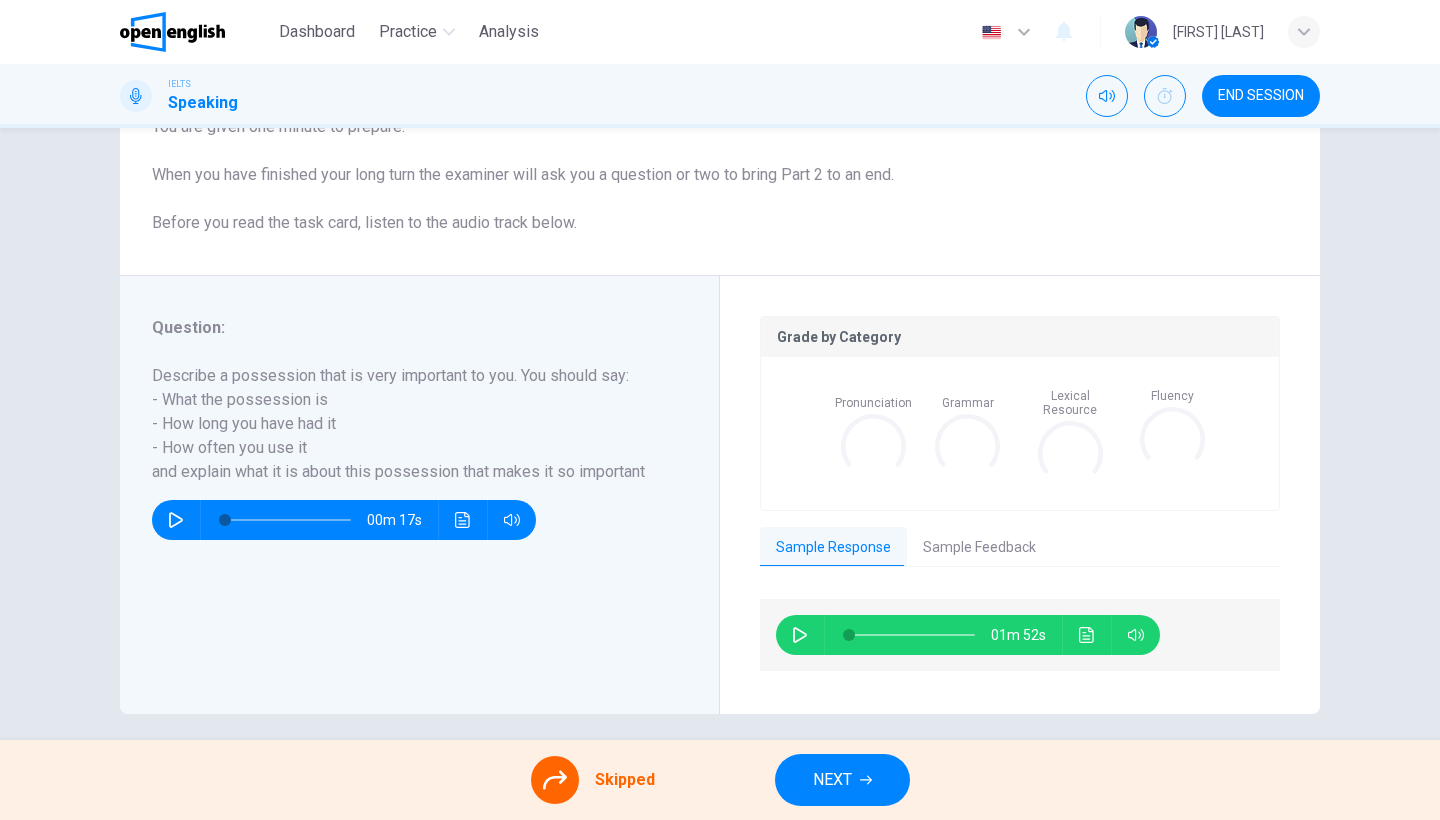 scroll, scrollTop: 212, scrollLeft: 0, axis: vertical 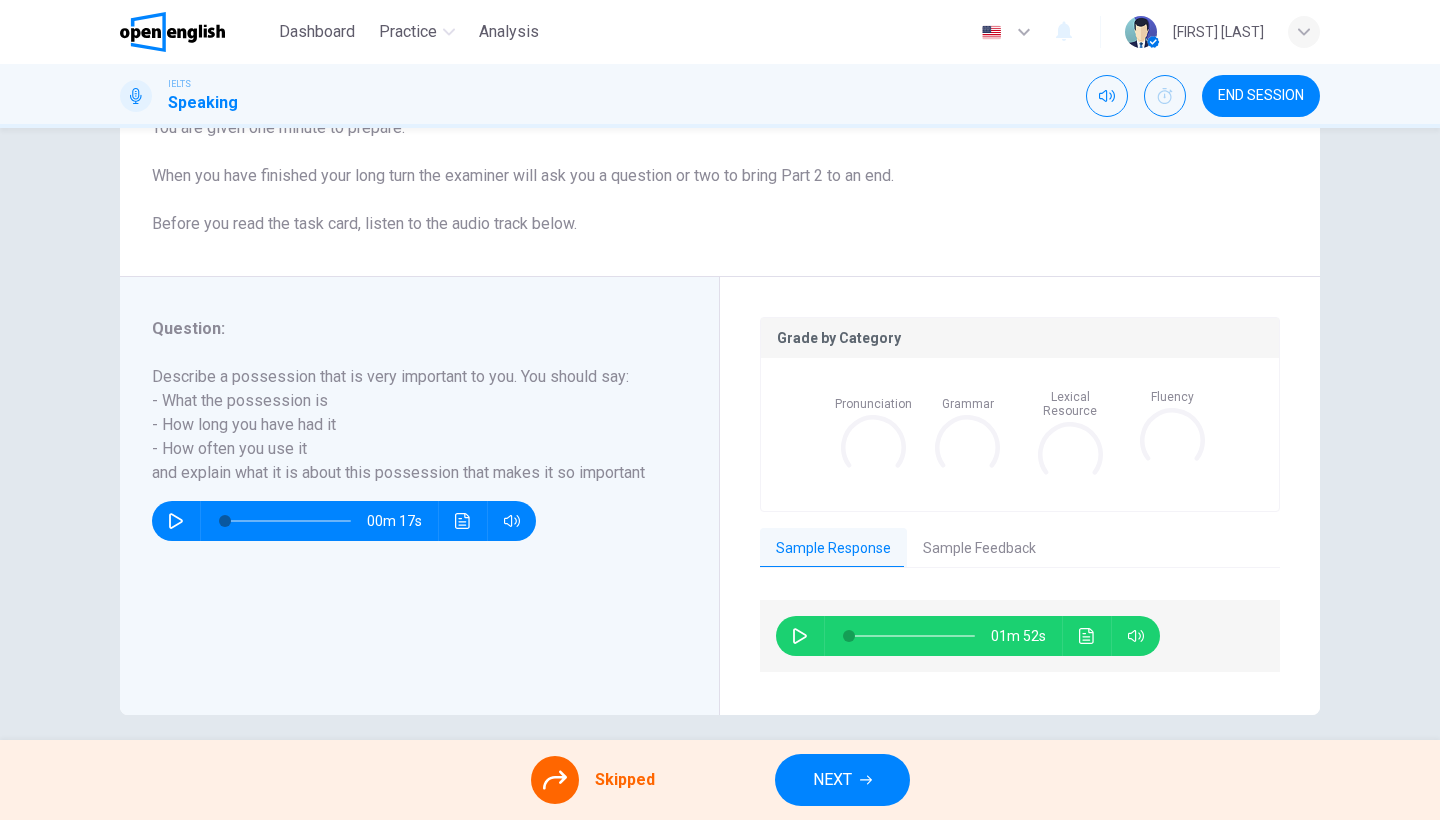 click at bounding box center (555, 780) 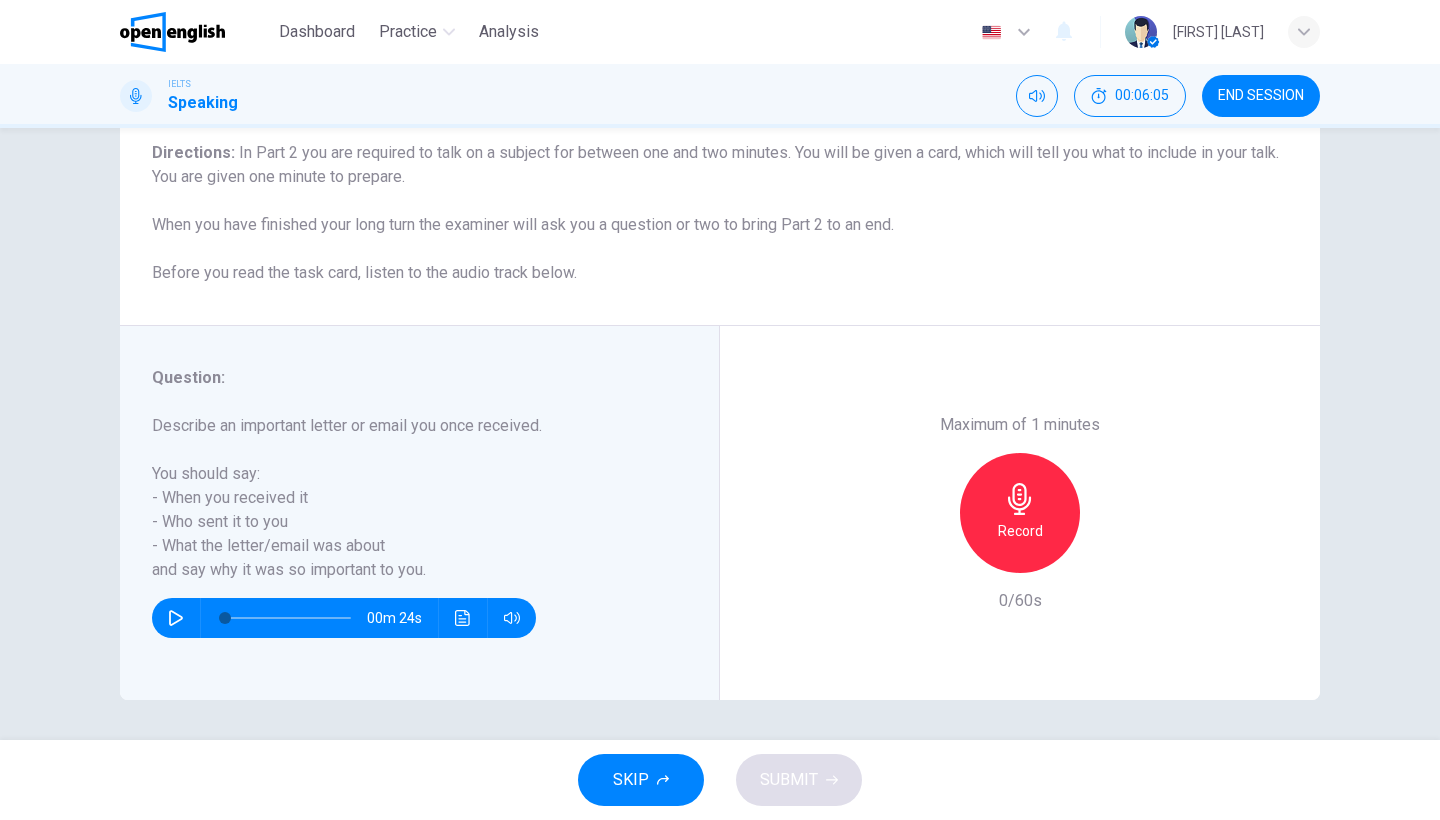 scroll, scrollTop: 163, scrollLeft: 0, axis: vertical 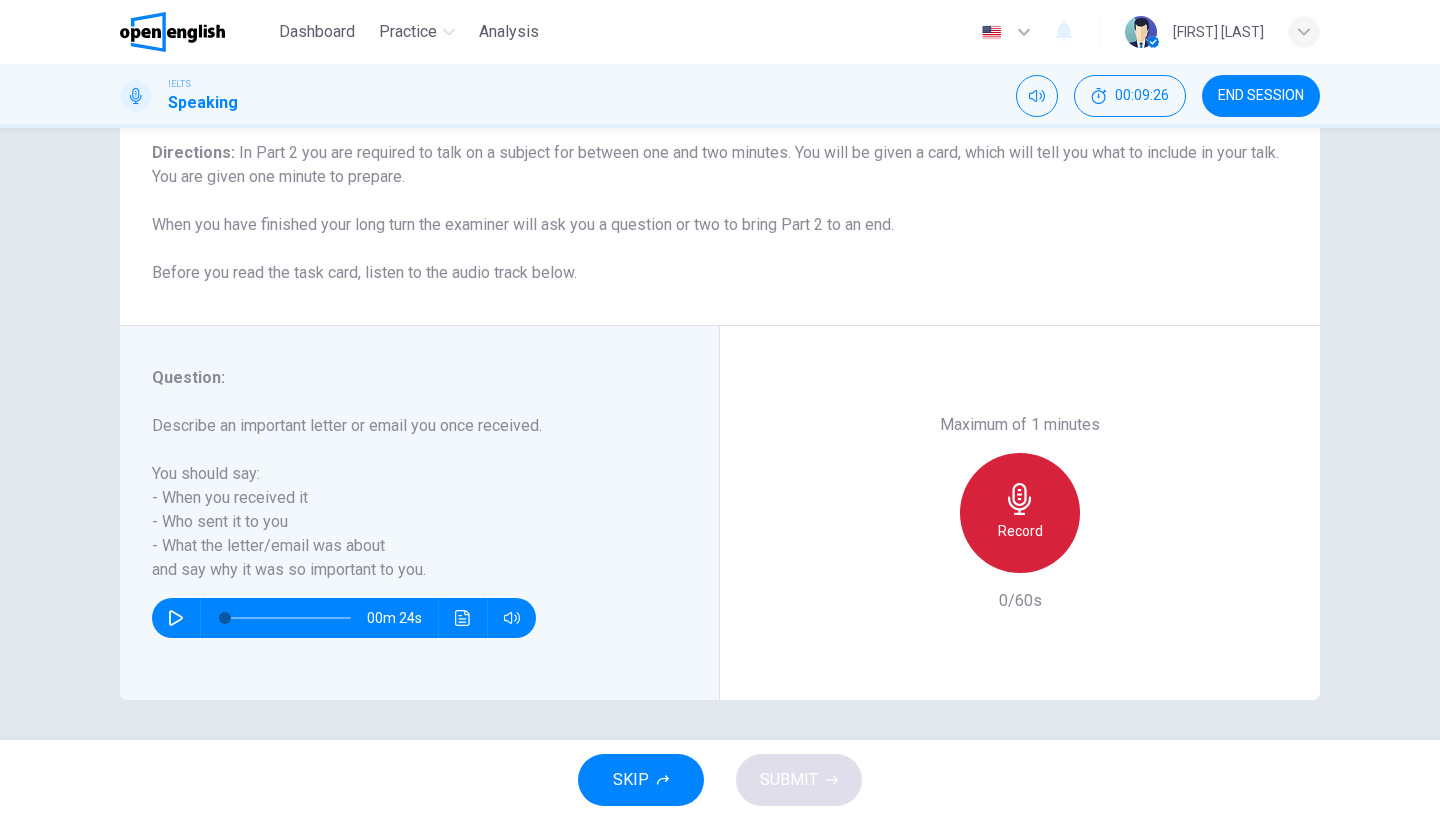 click on "Record" at bounding box center (1020, 513) 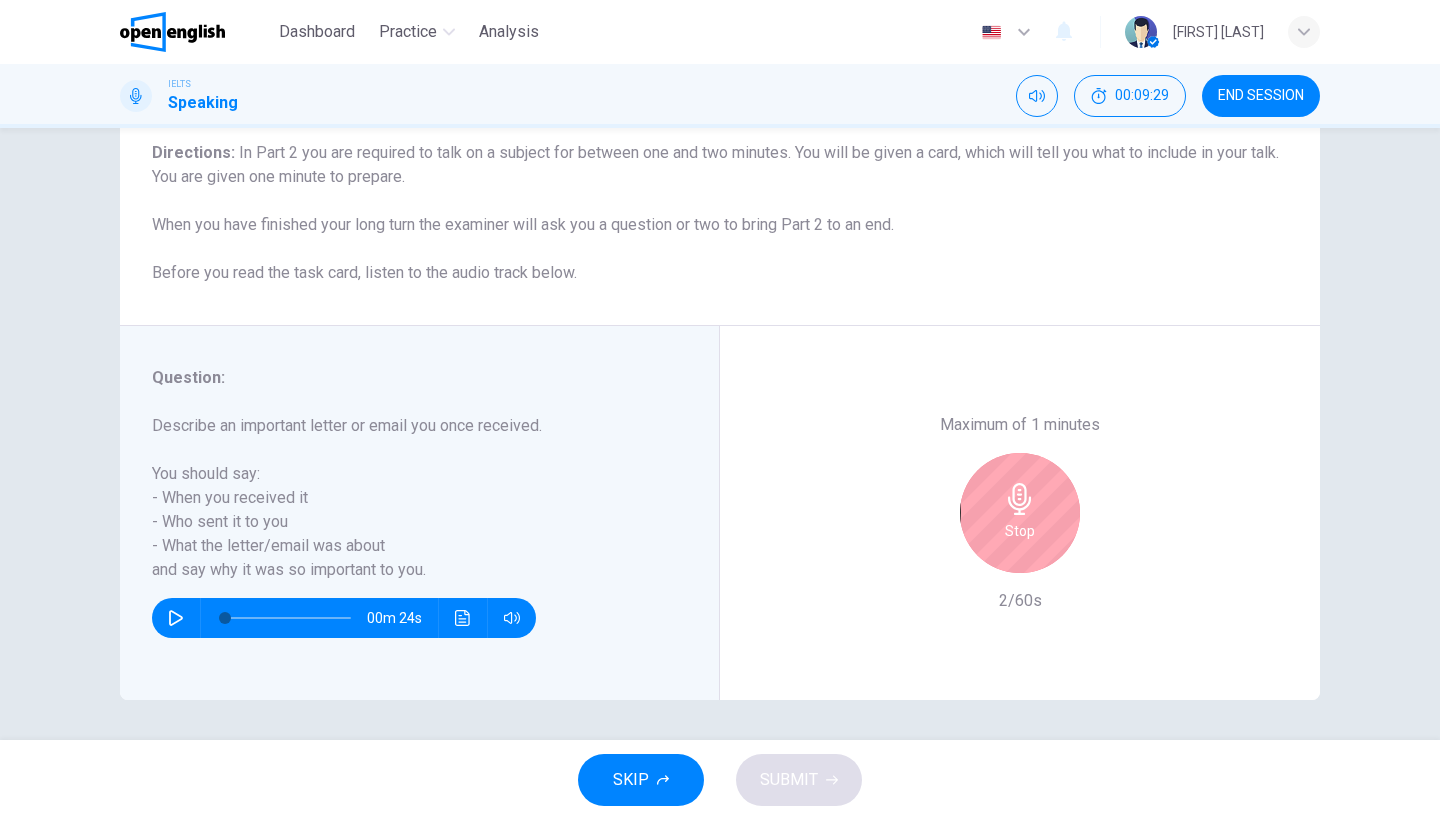 click on "Stop" at bounding box center [1020, 513] 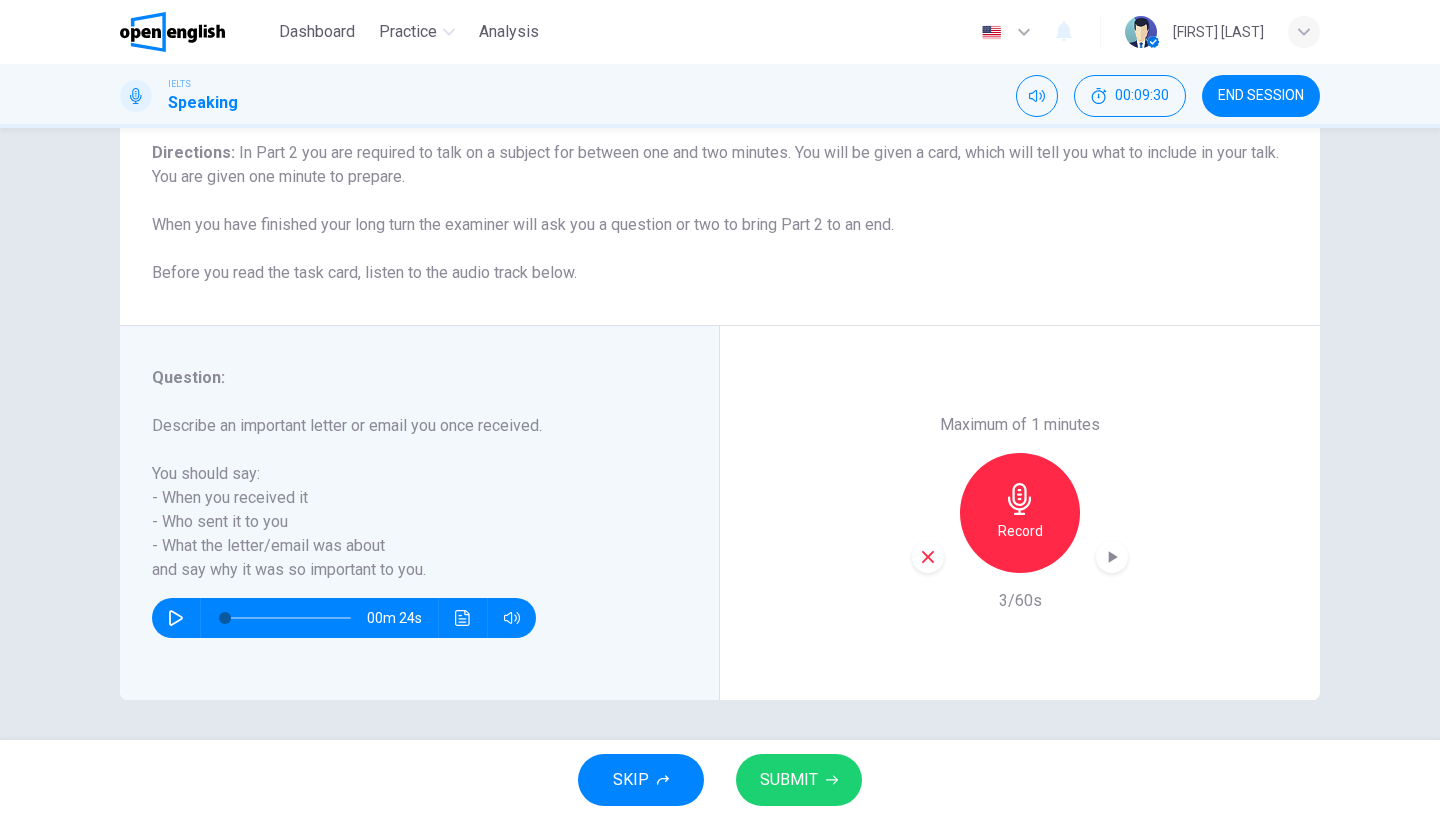 click at bounding box center [928, 557] 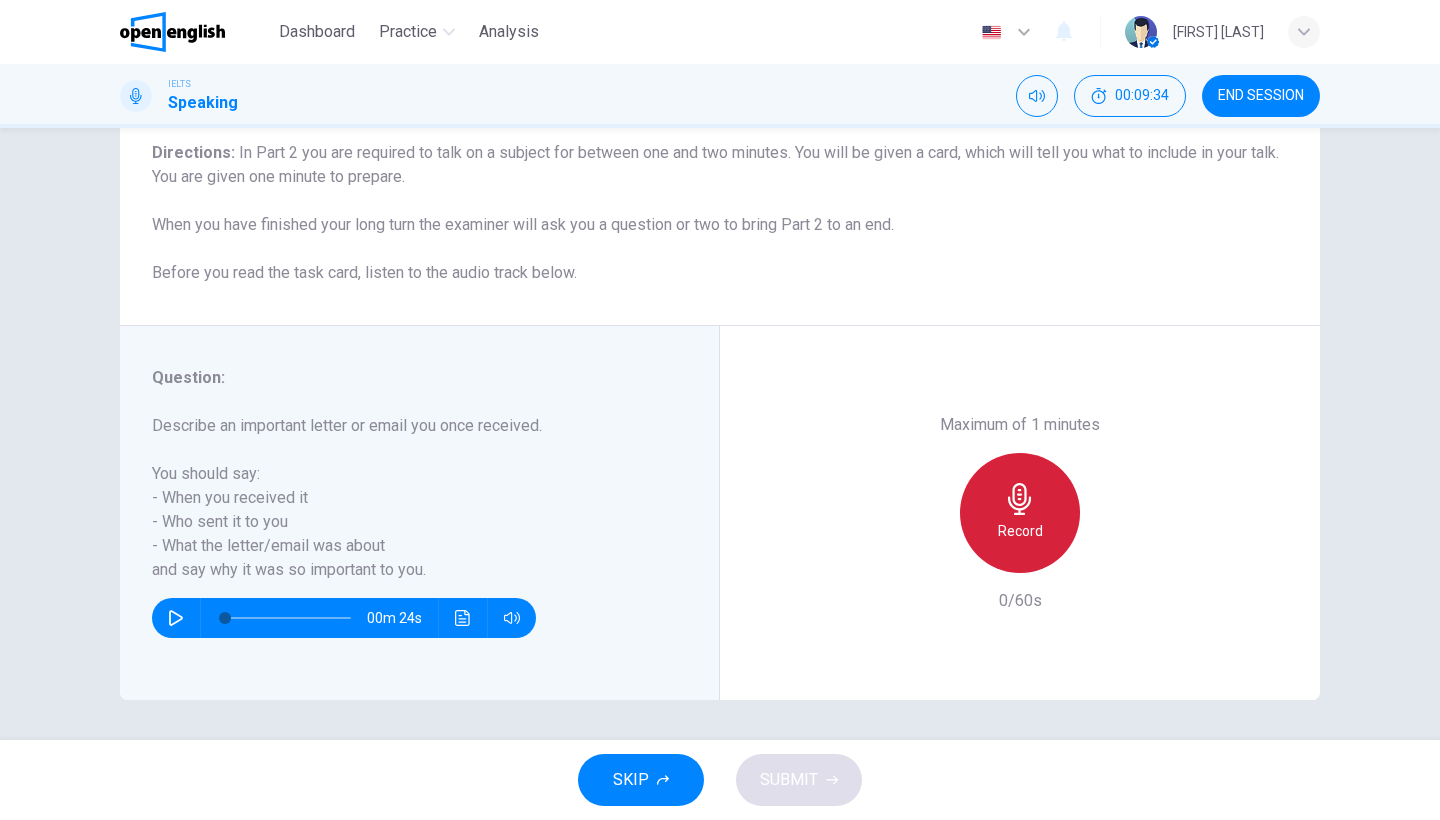 click at bounding box center [1020, 499] 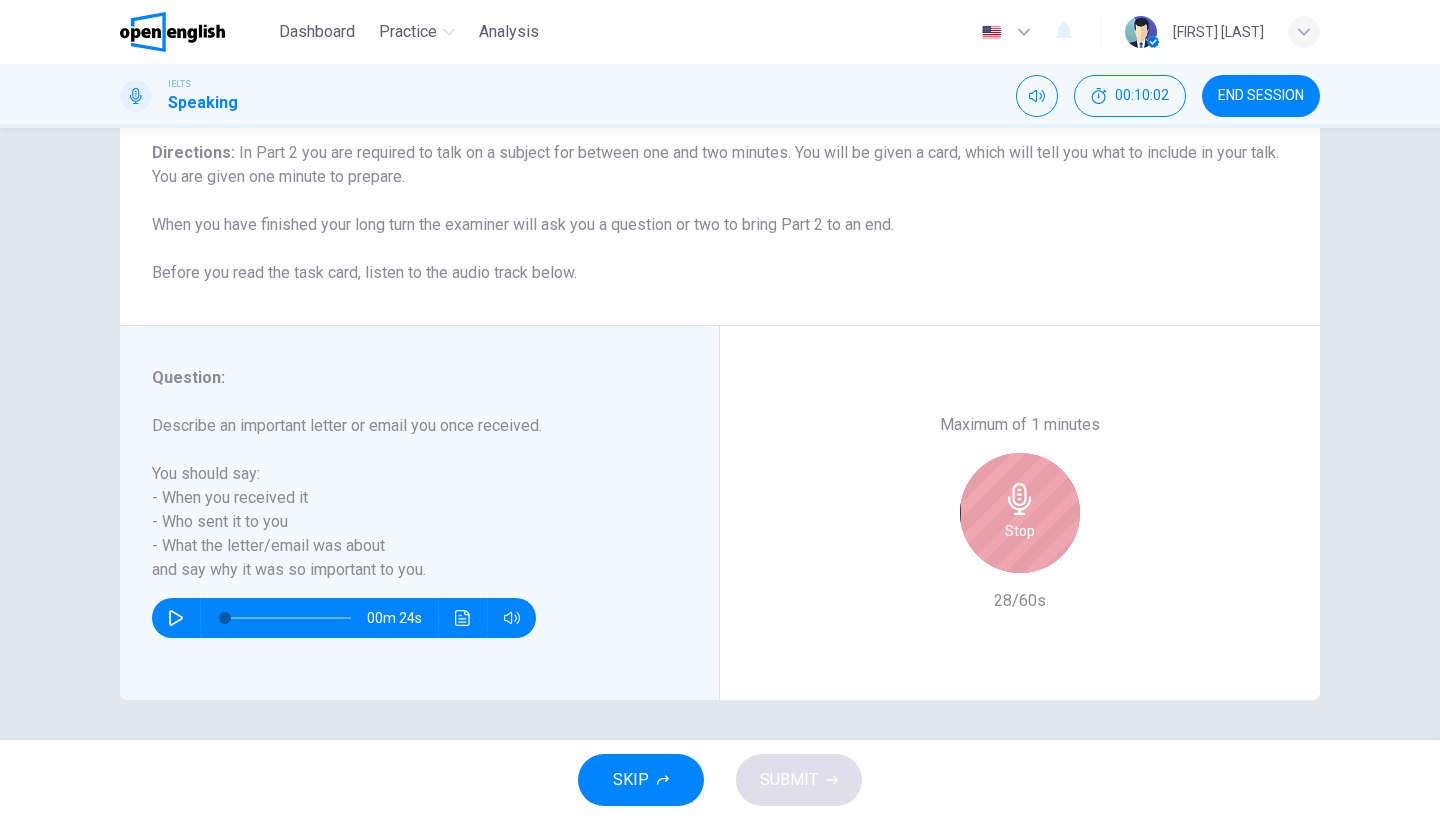 click at bounding box center [1020, 499] 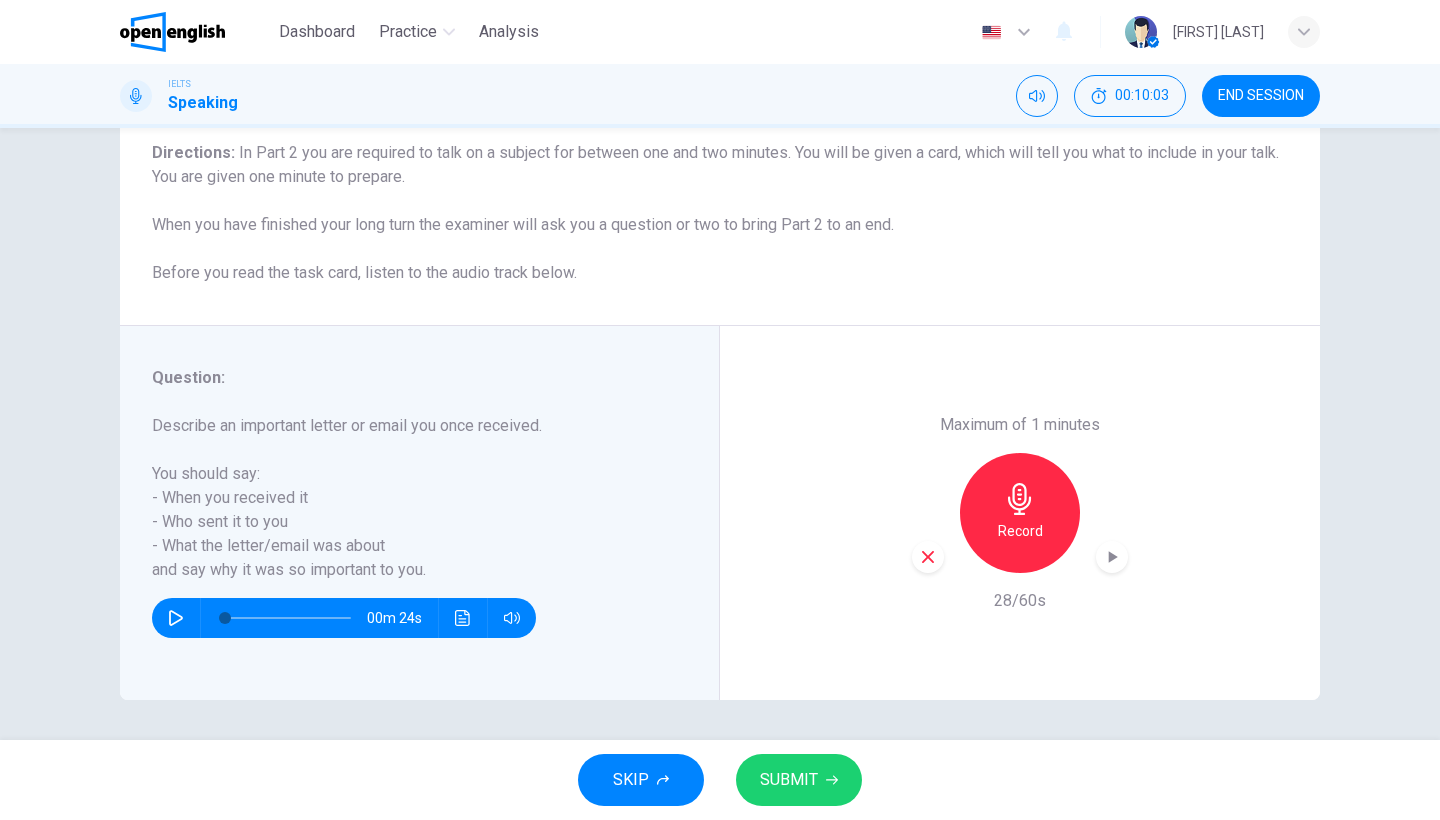 drag, startPoint x: 1006, startPoint y: 466, endPoint x: 645, endPoint y: 798, distance: 490.45386 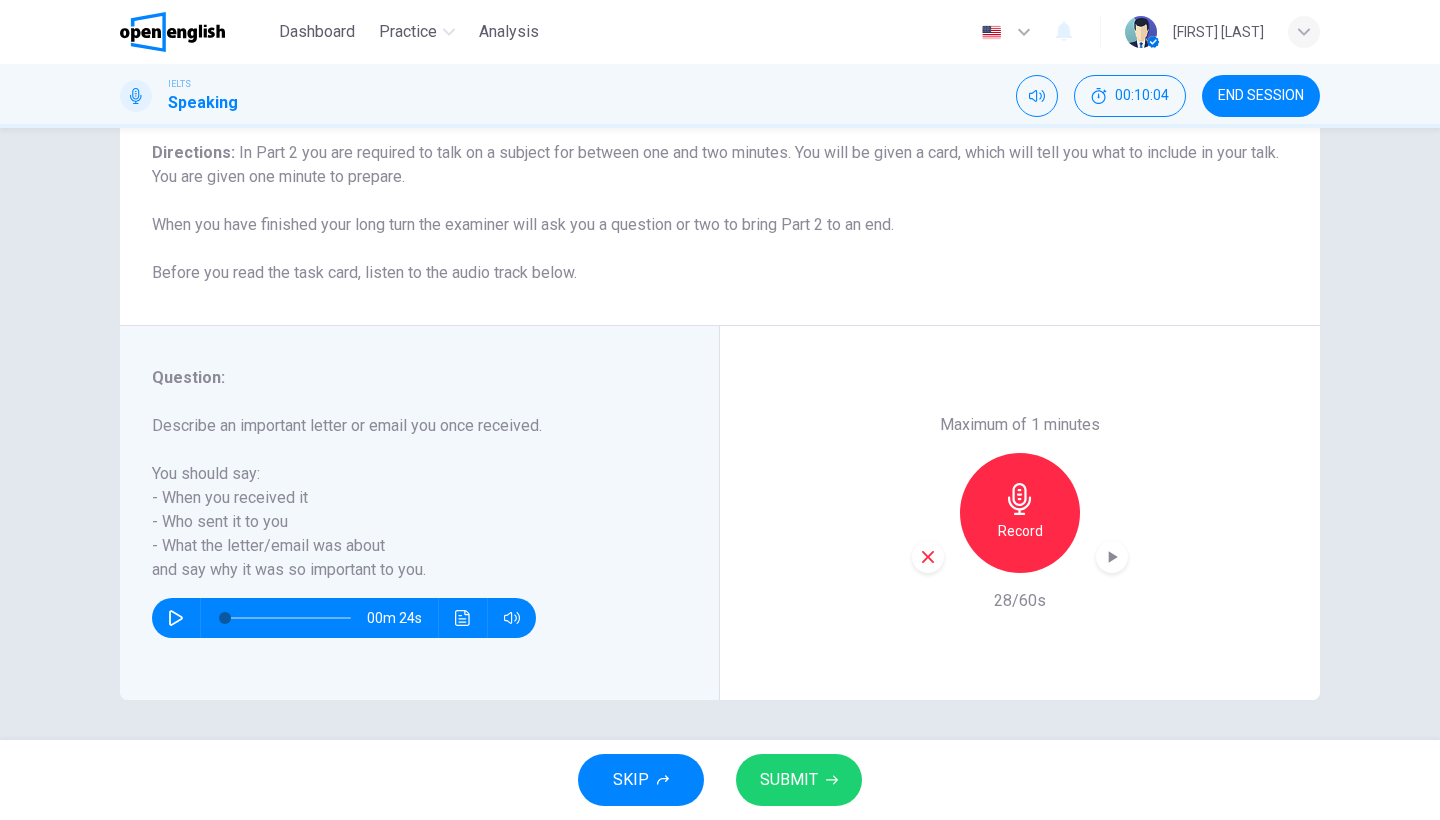 click at bounding box center (928, 557) 